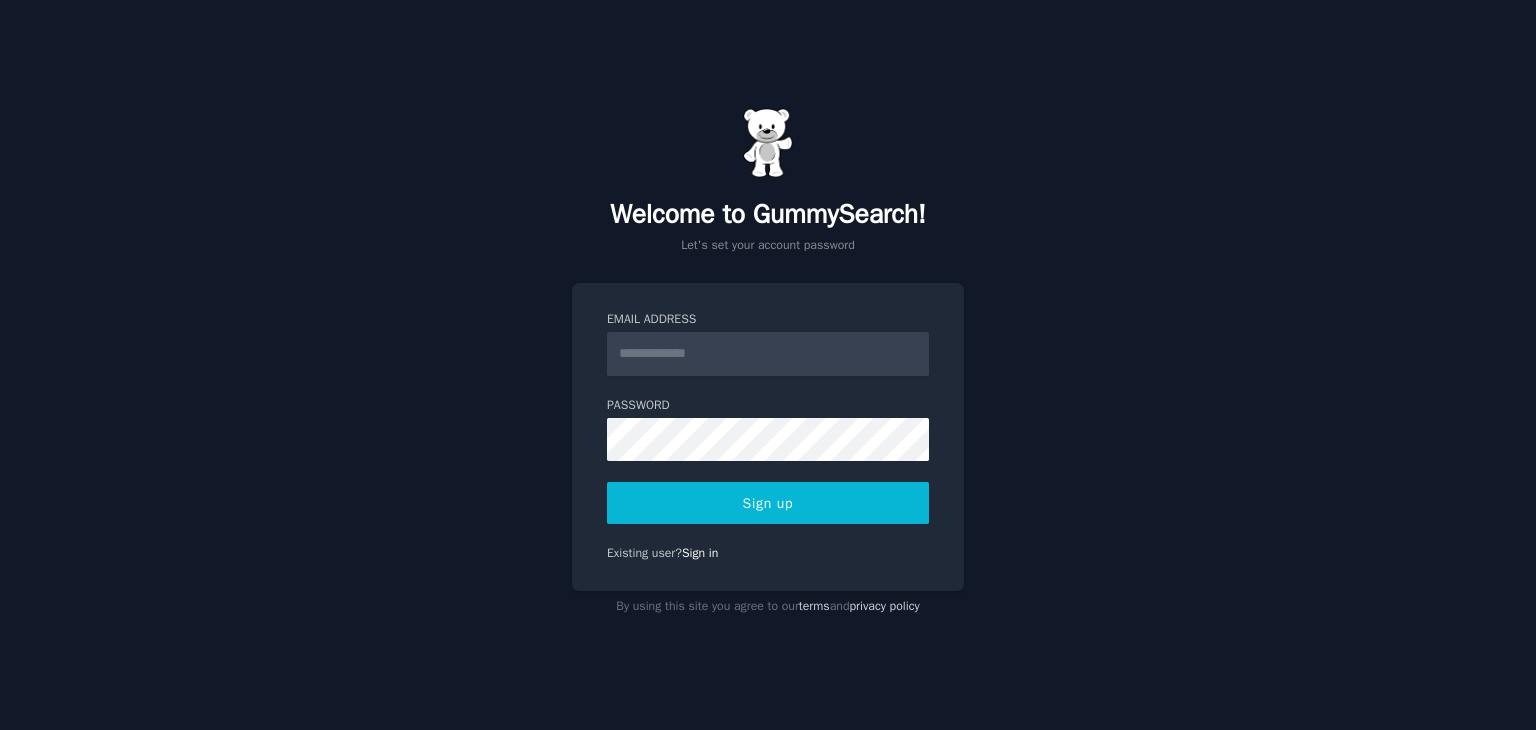 scroll, scrollTop: 0, scrollLeft: 0, axis: both 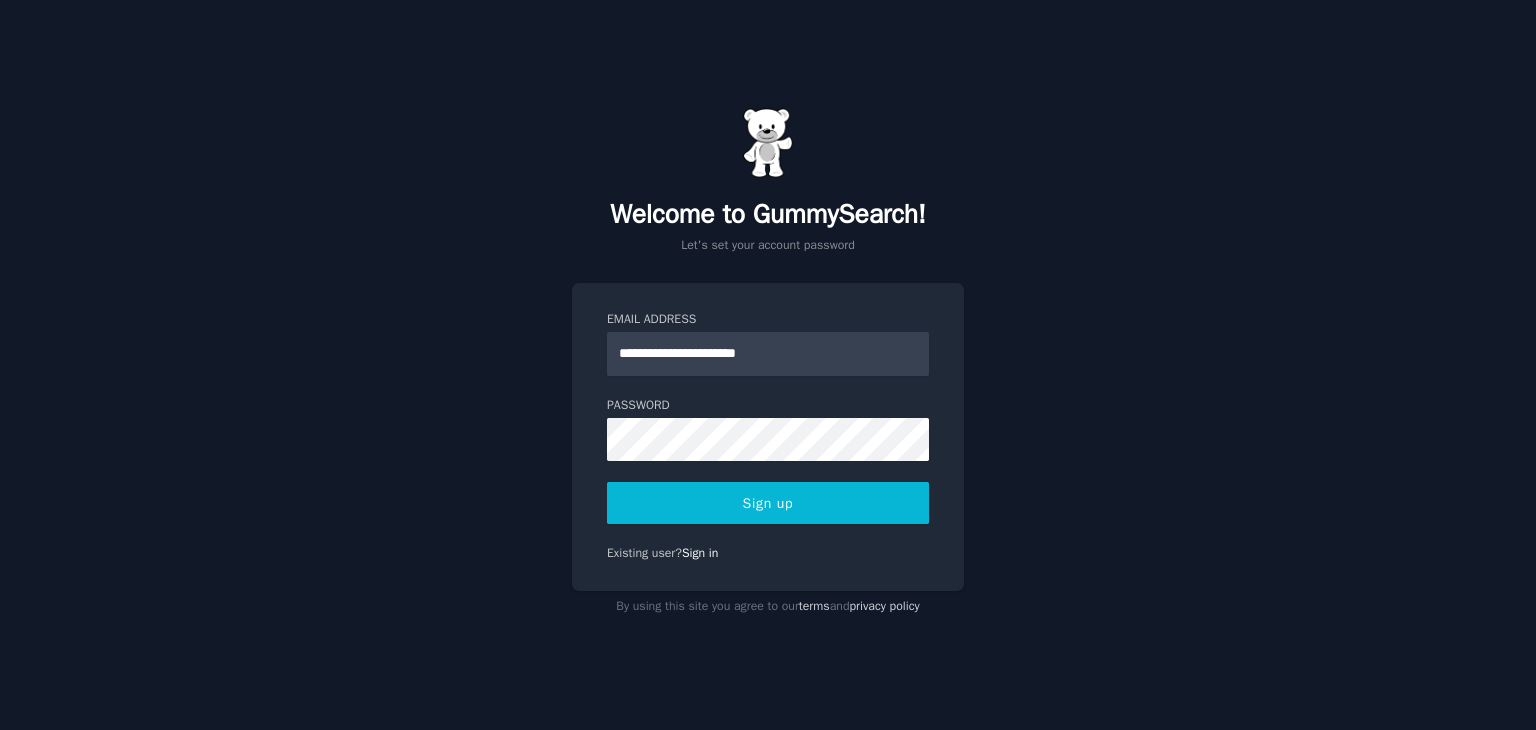 click on "Sign up" at bounding box center [768, 503] 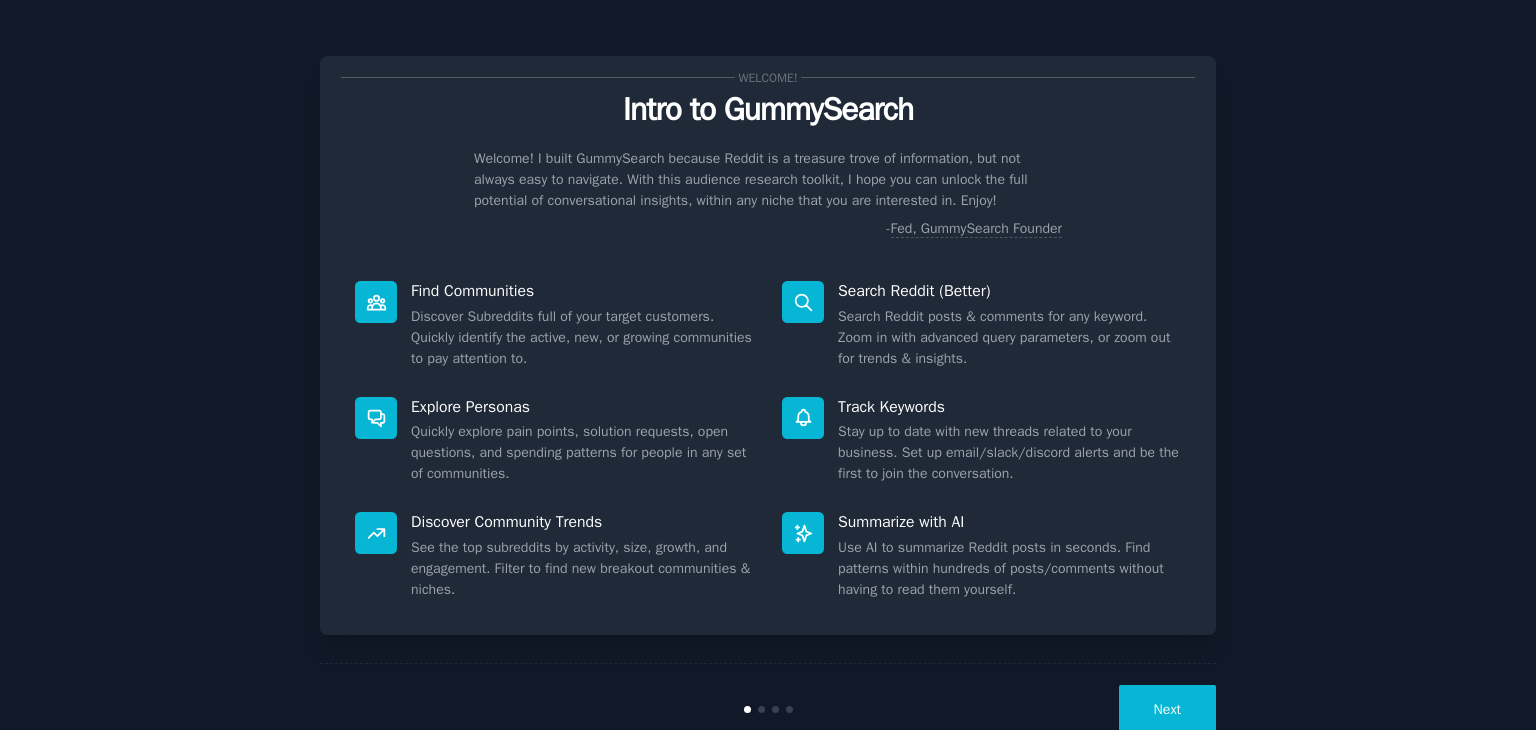 scroll, scrollTop: 0, scrollLeft: 0, axis: both 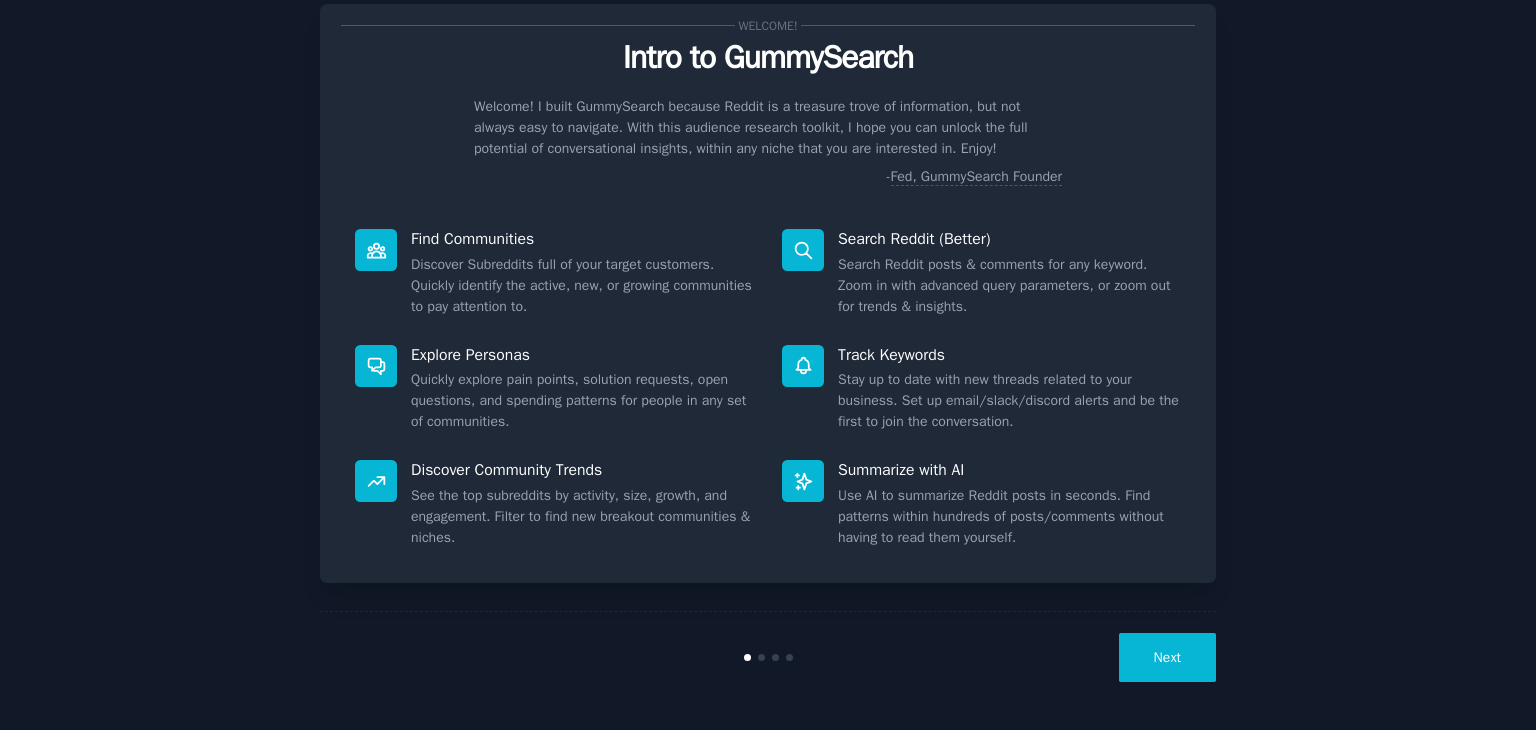 click on "Next" at bounding box center [1167, 657] 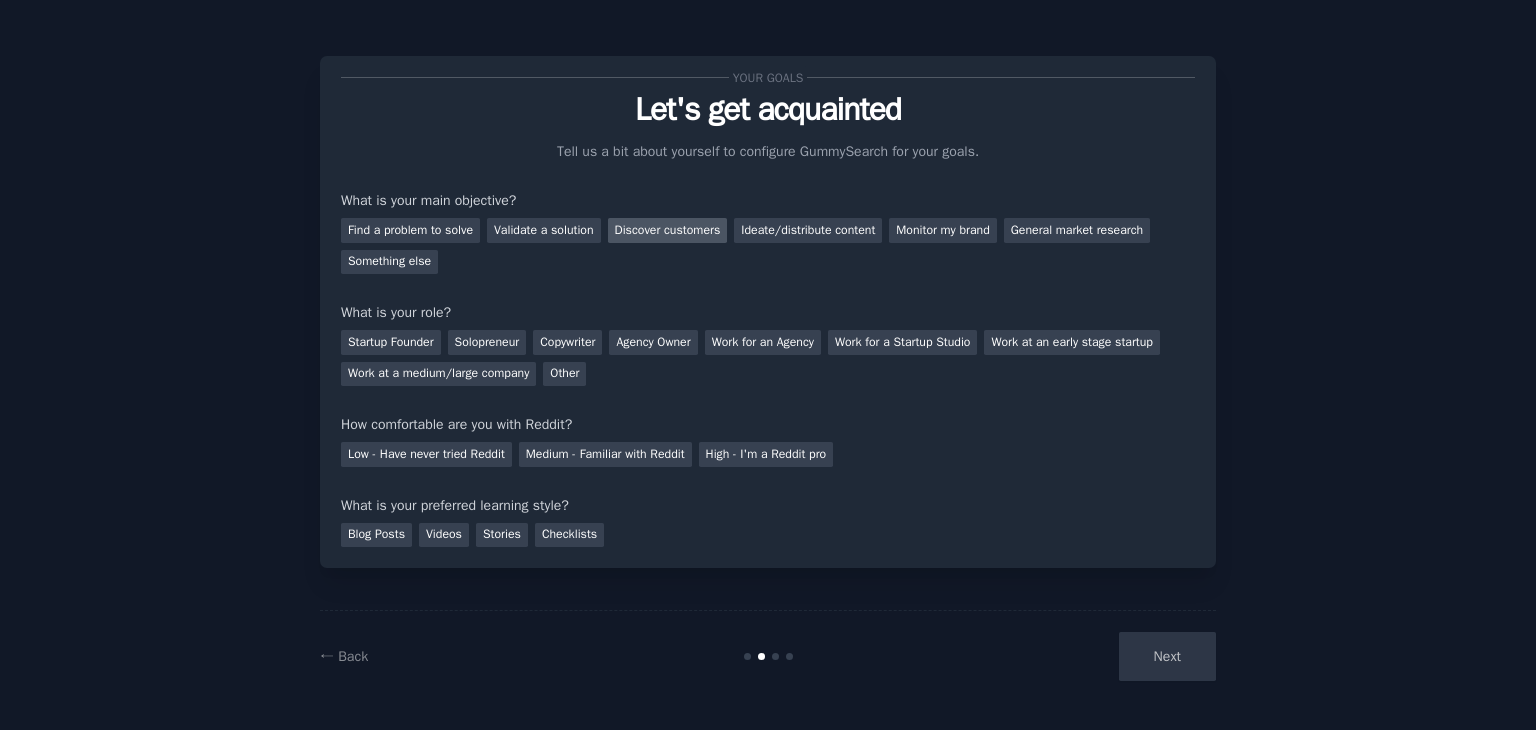 click on "Discover customers" at bounding box center (668, 230) 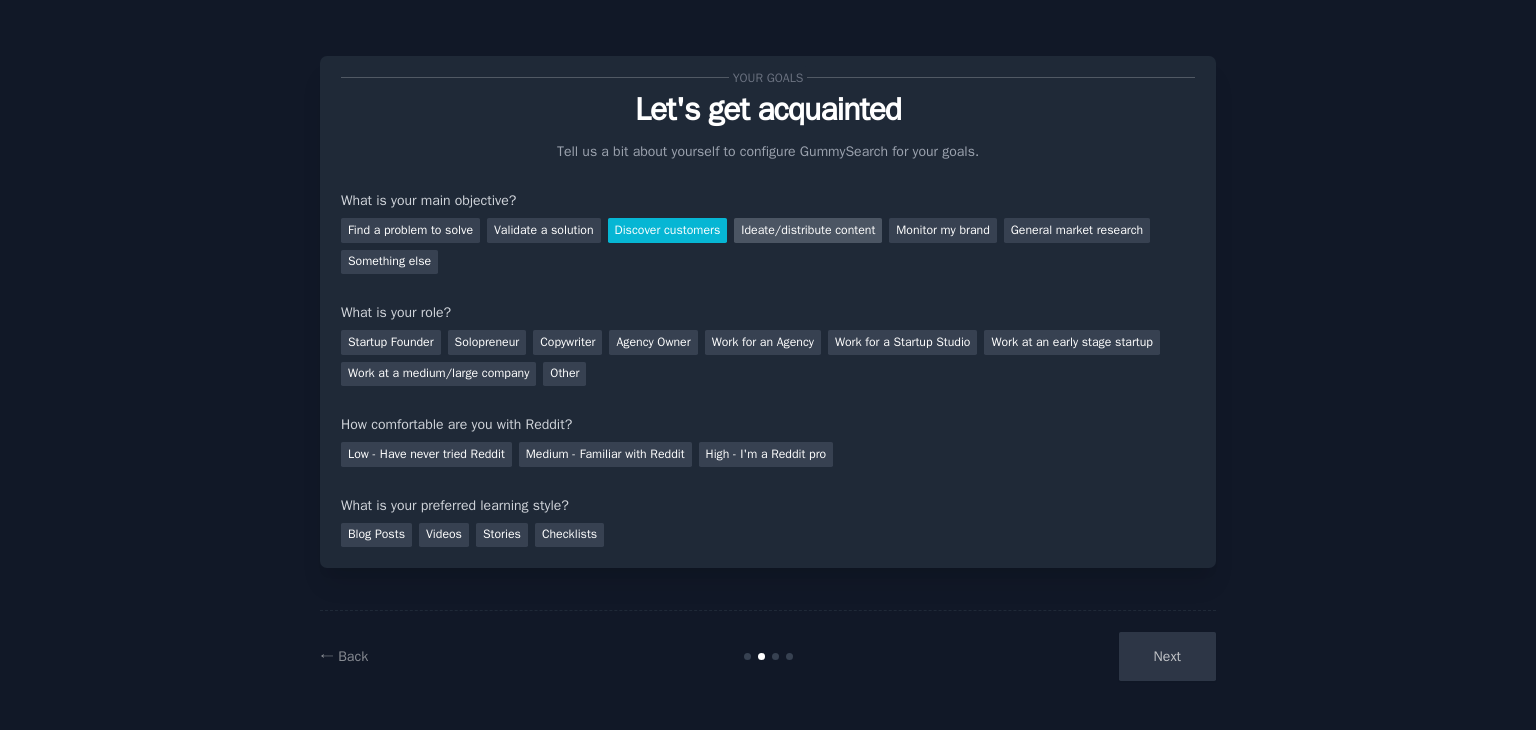click on "Ideate/distribute content" at bounding box center (808, 230) 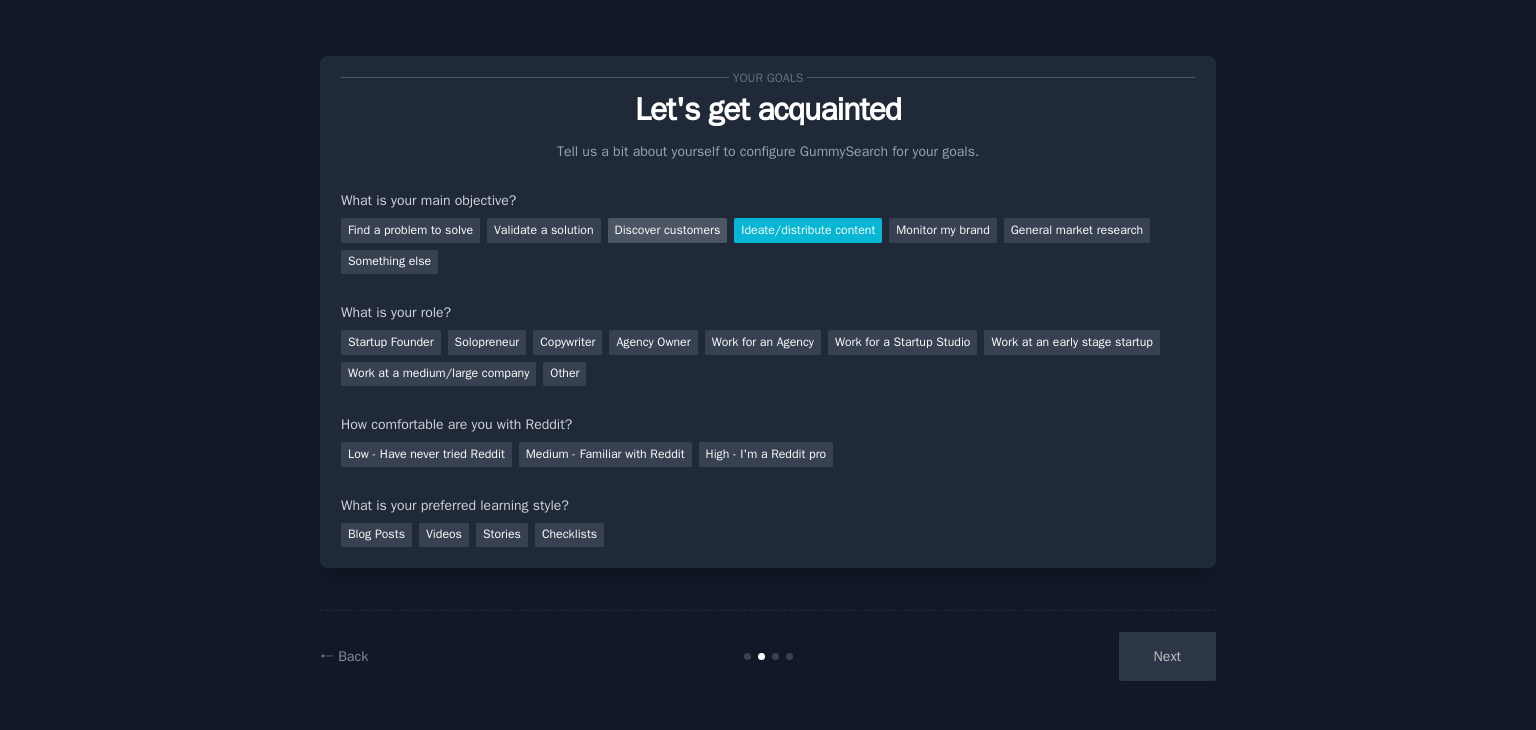 click on "Discover customers" at bounding box center [668, 230] 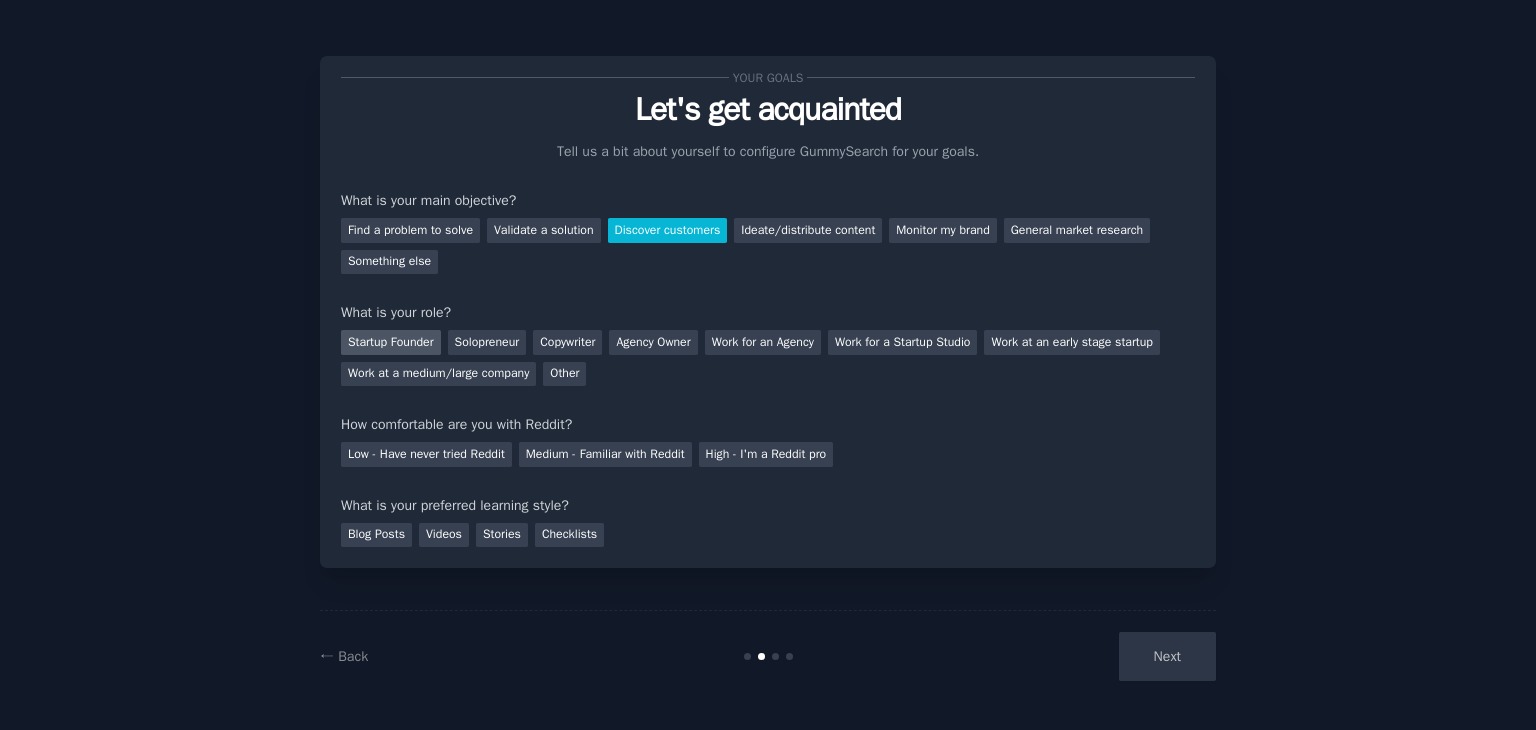 click on "Startup Founder" at bounding box center (391, 342) 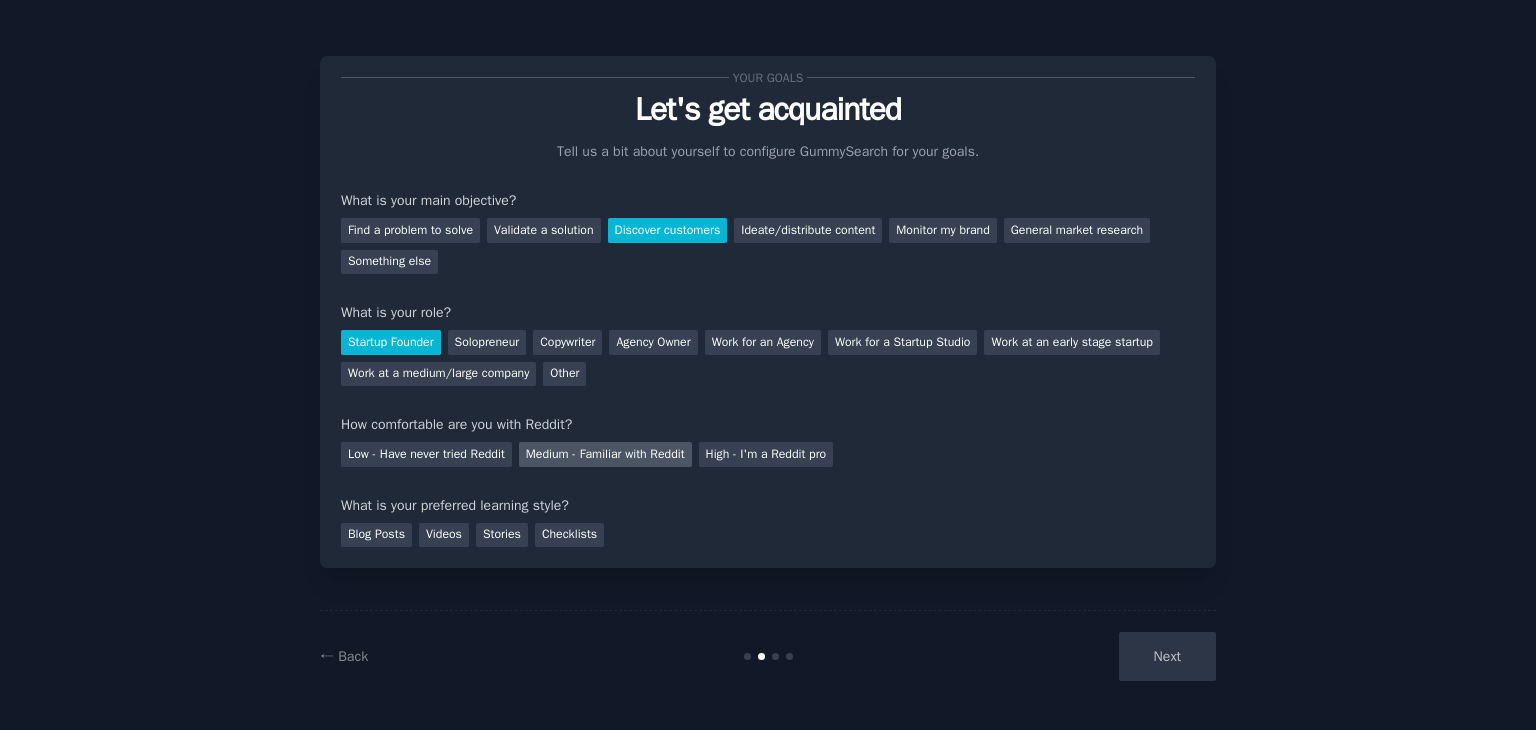 click on "Medium - Familiar with Reddit" at bounding box center [605, 454] 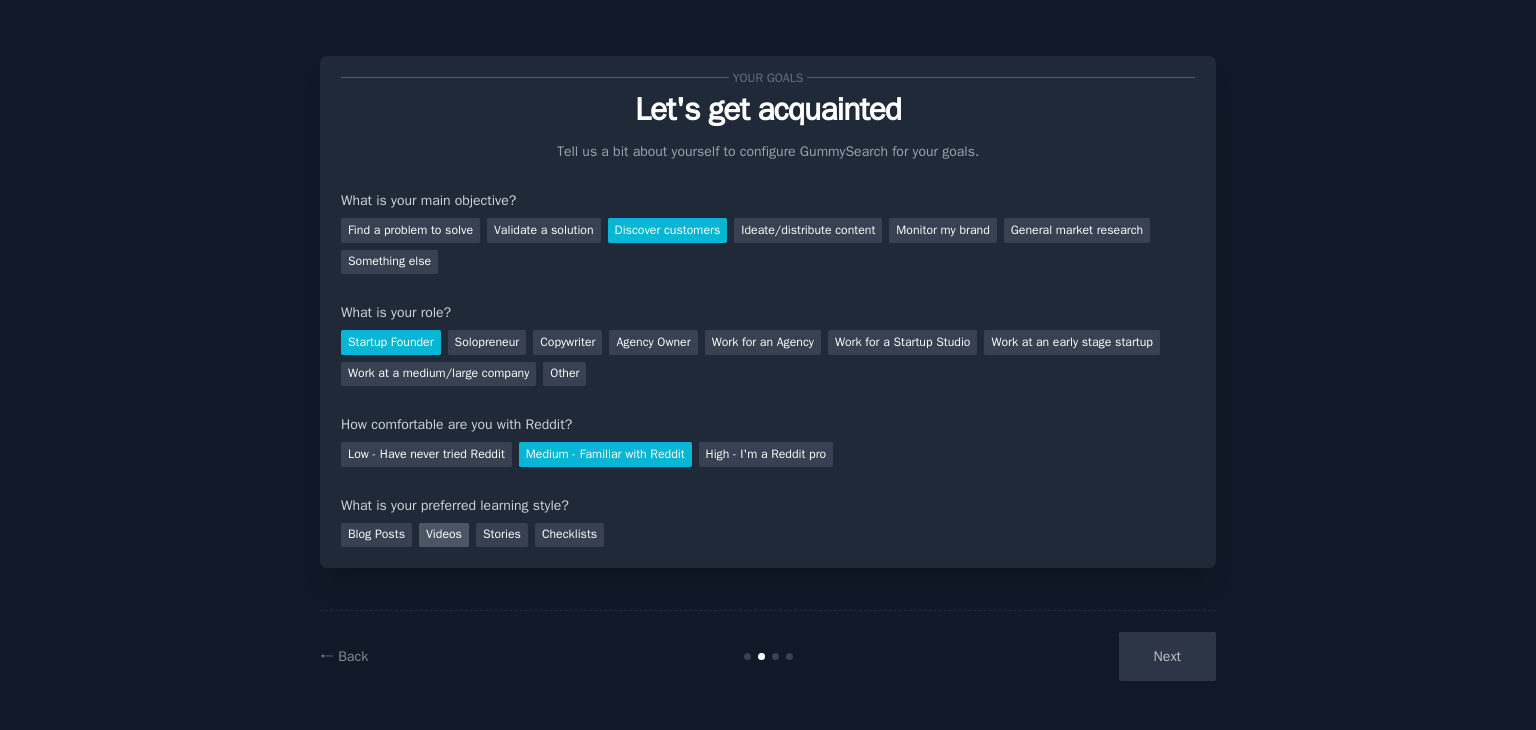 click on "Videos" at bounding box center [444, 535] 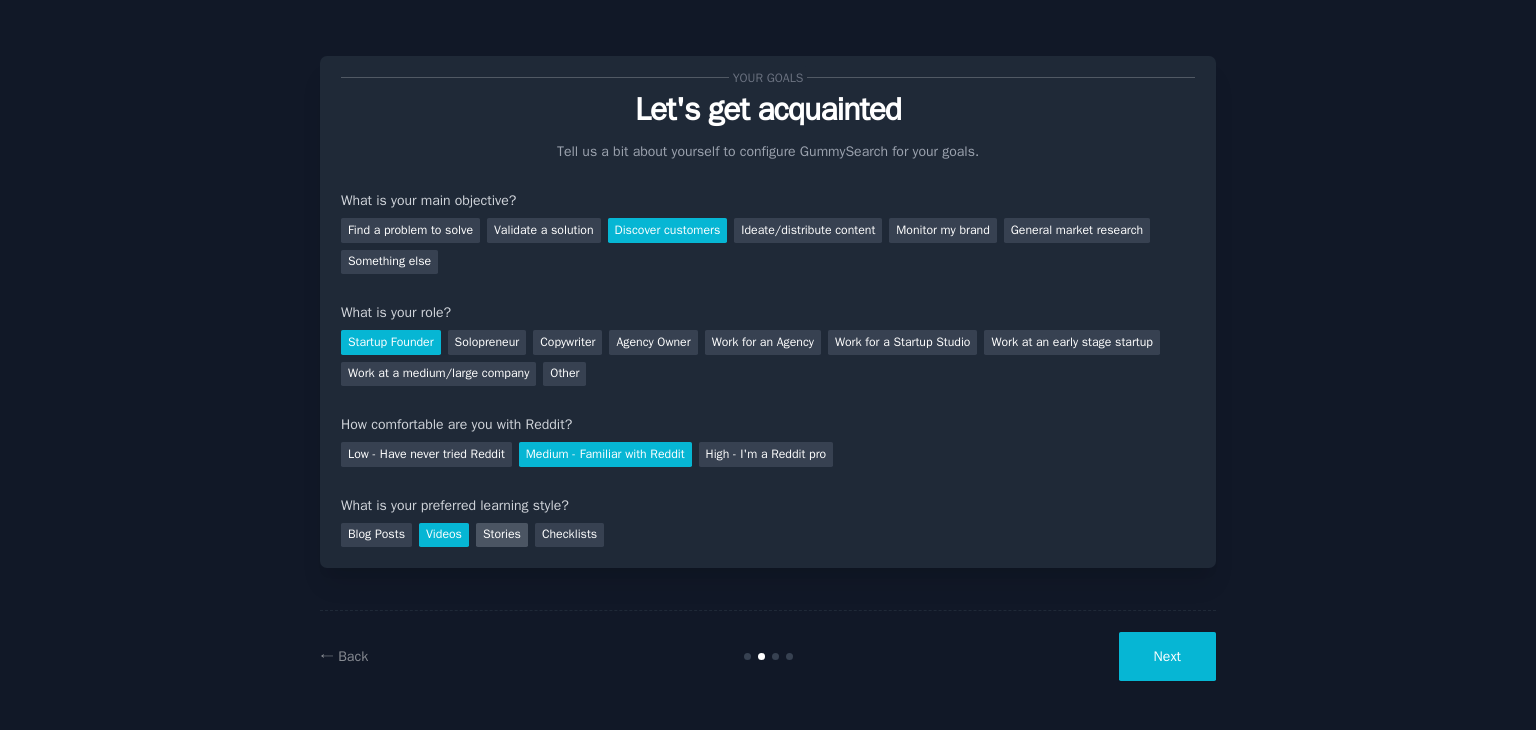 click on "Stories" at bounding box center (502, 535) 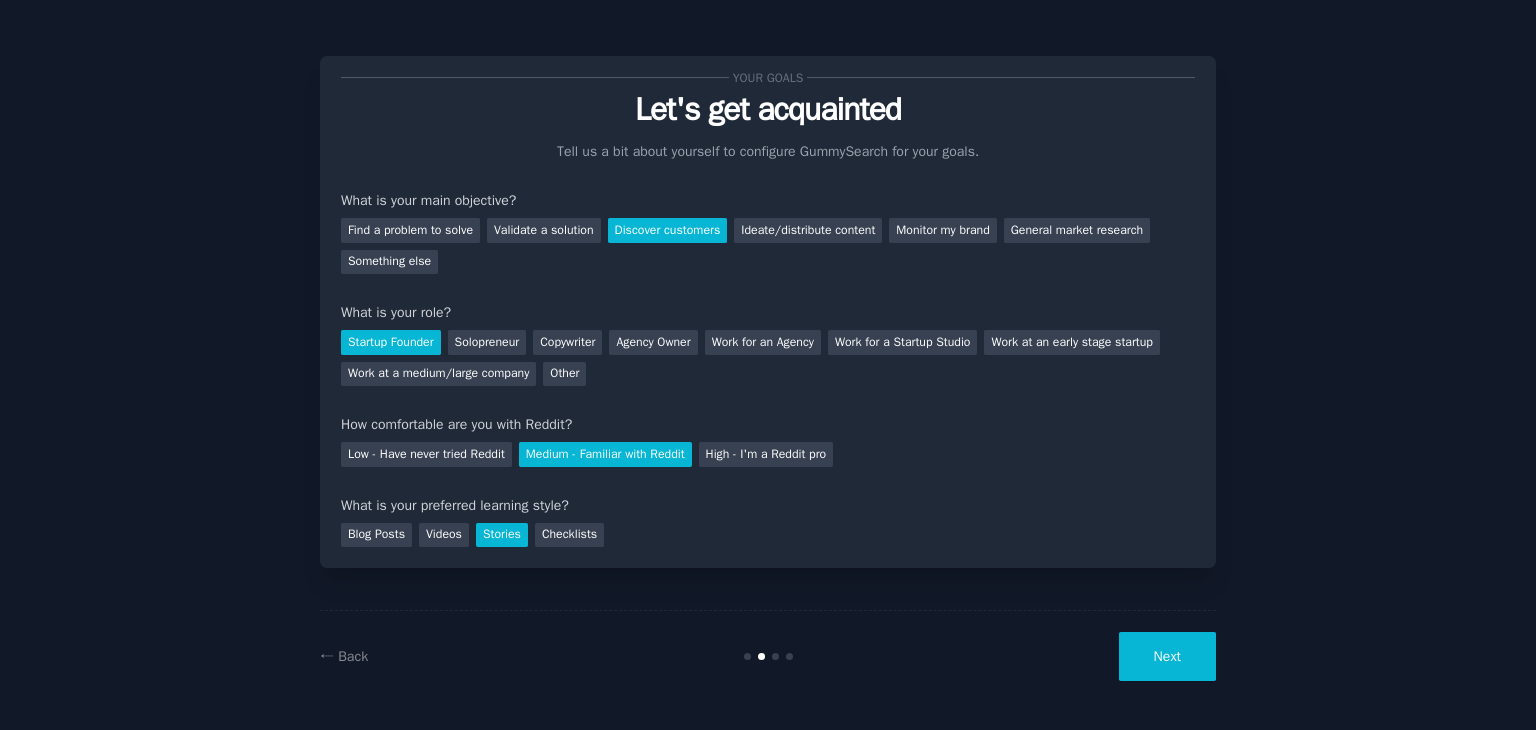click on "Next" at bounding box center (1167, 656) 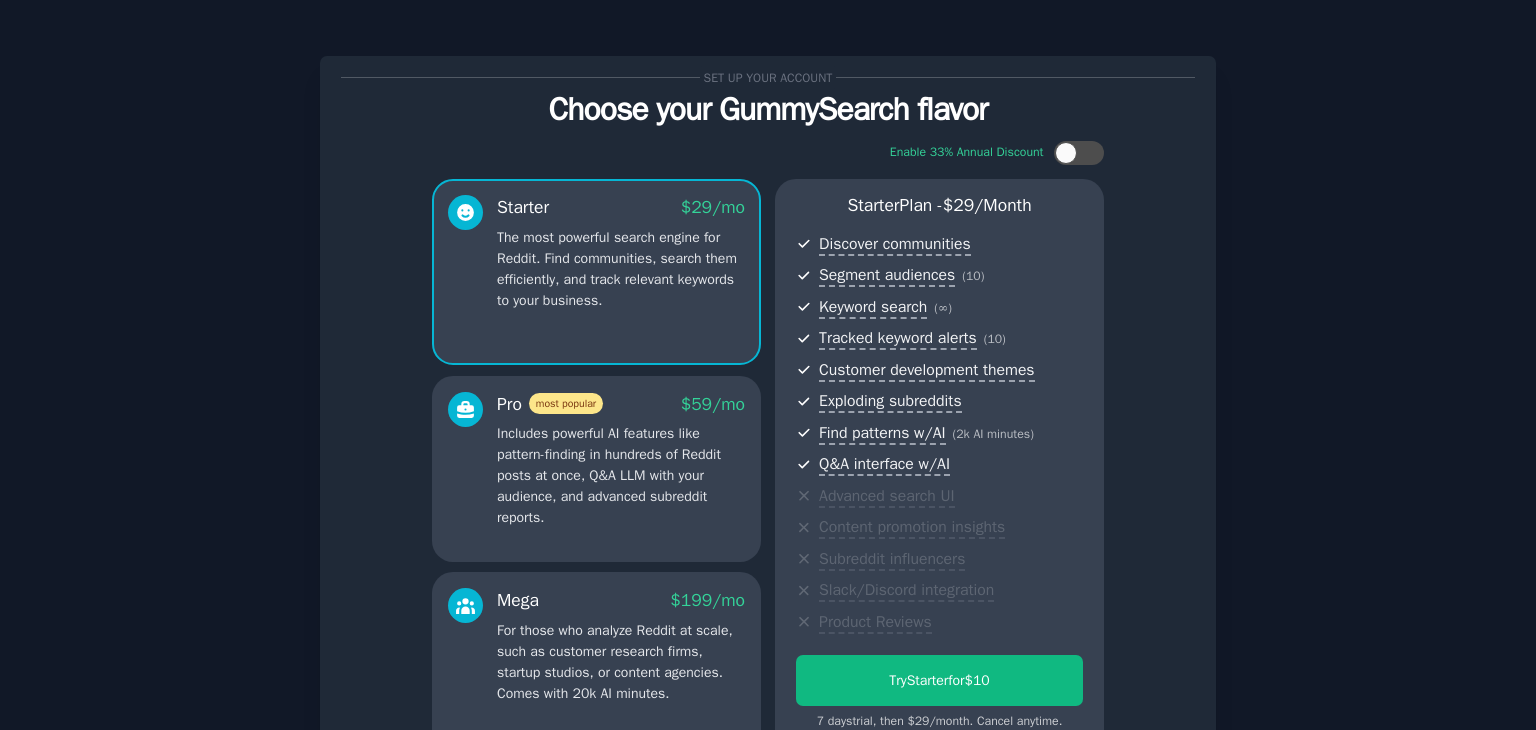 scroll, scrollTop: 218, scrollLeft: 0, axis: vertical 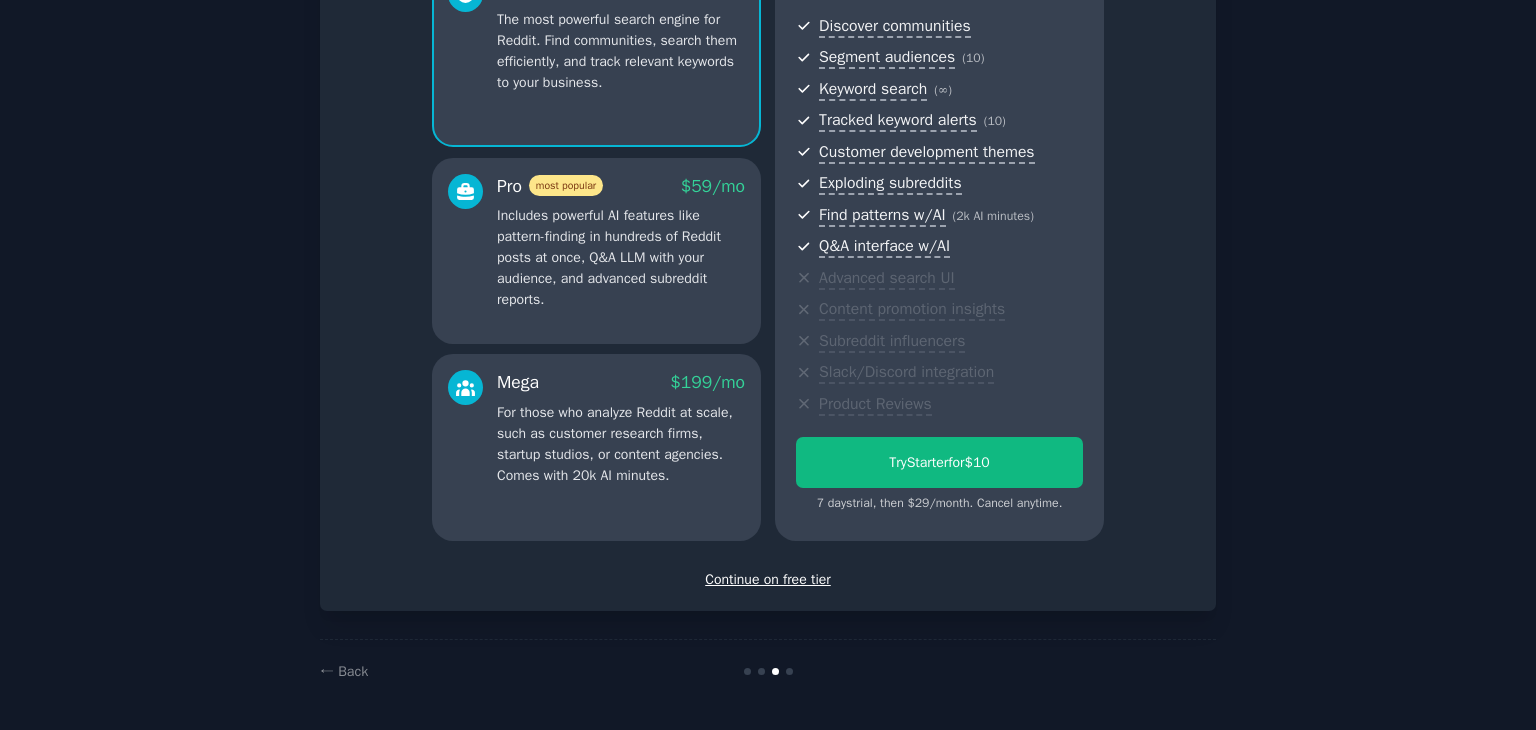 click on "Continue on free tier" at bounding box center [768, 579] 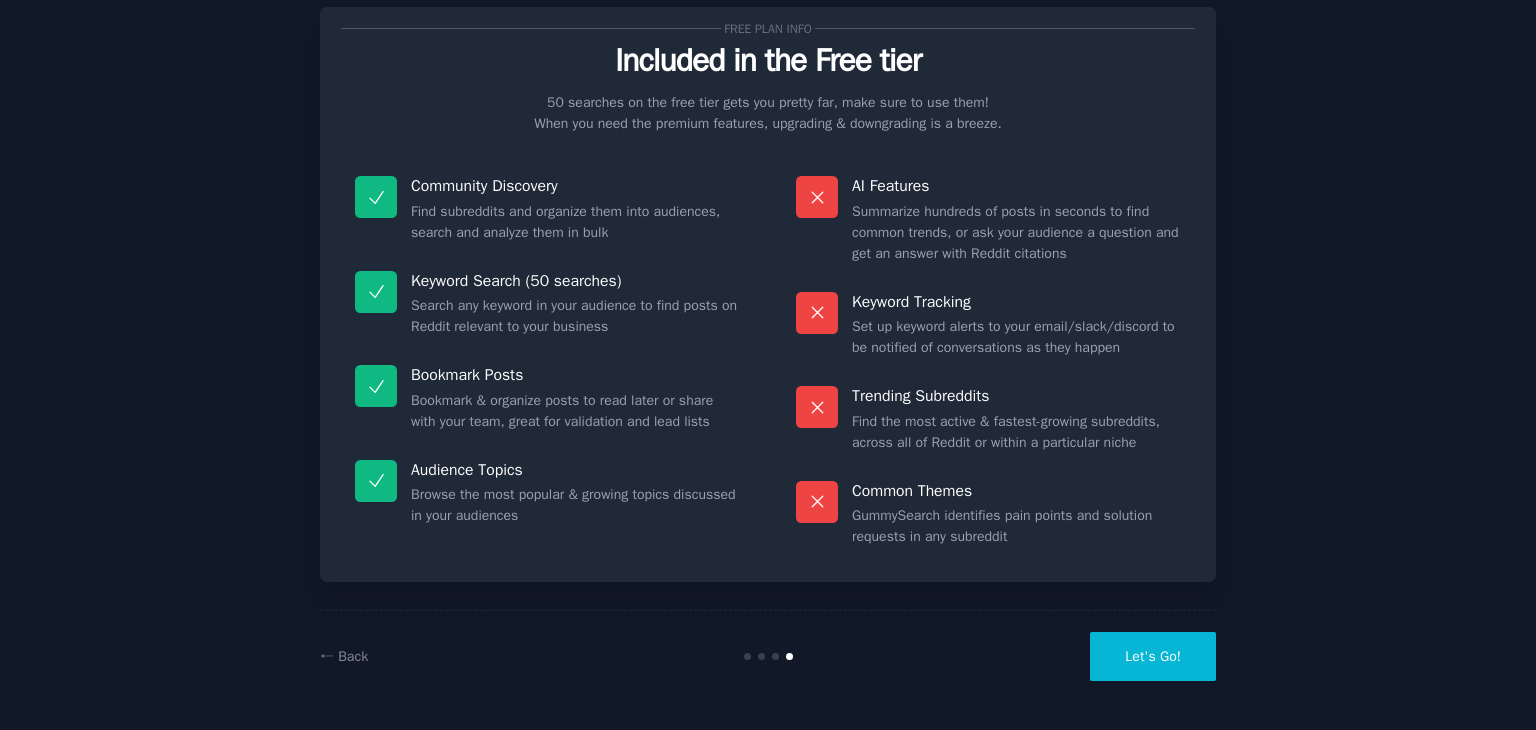 scroll, scrollTop: 48, scrollLeft: 0, axis: vertical 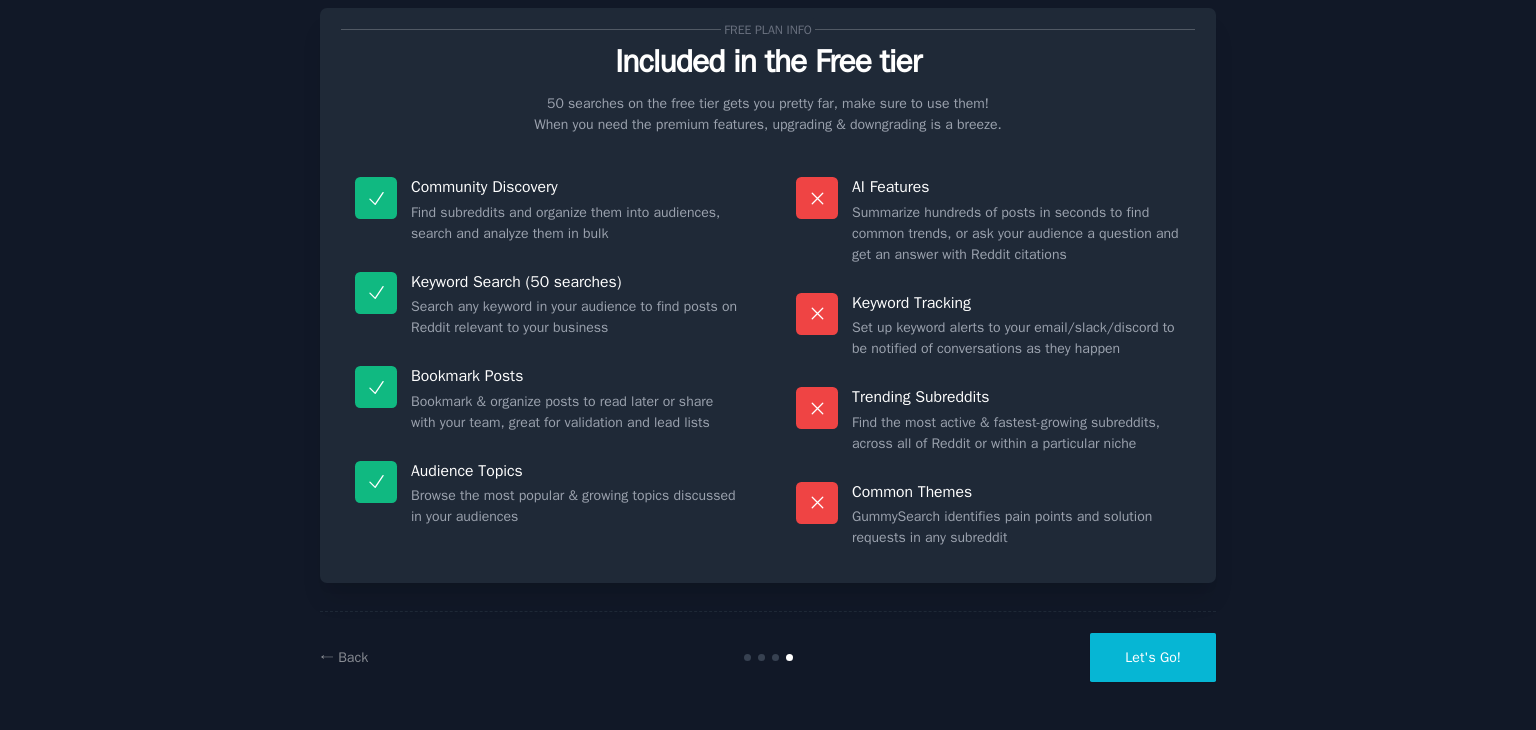 click on "Let's Go!" at bounding box center [1153, 657] 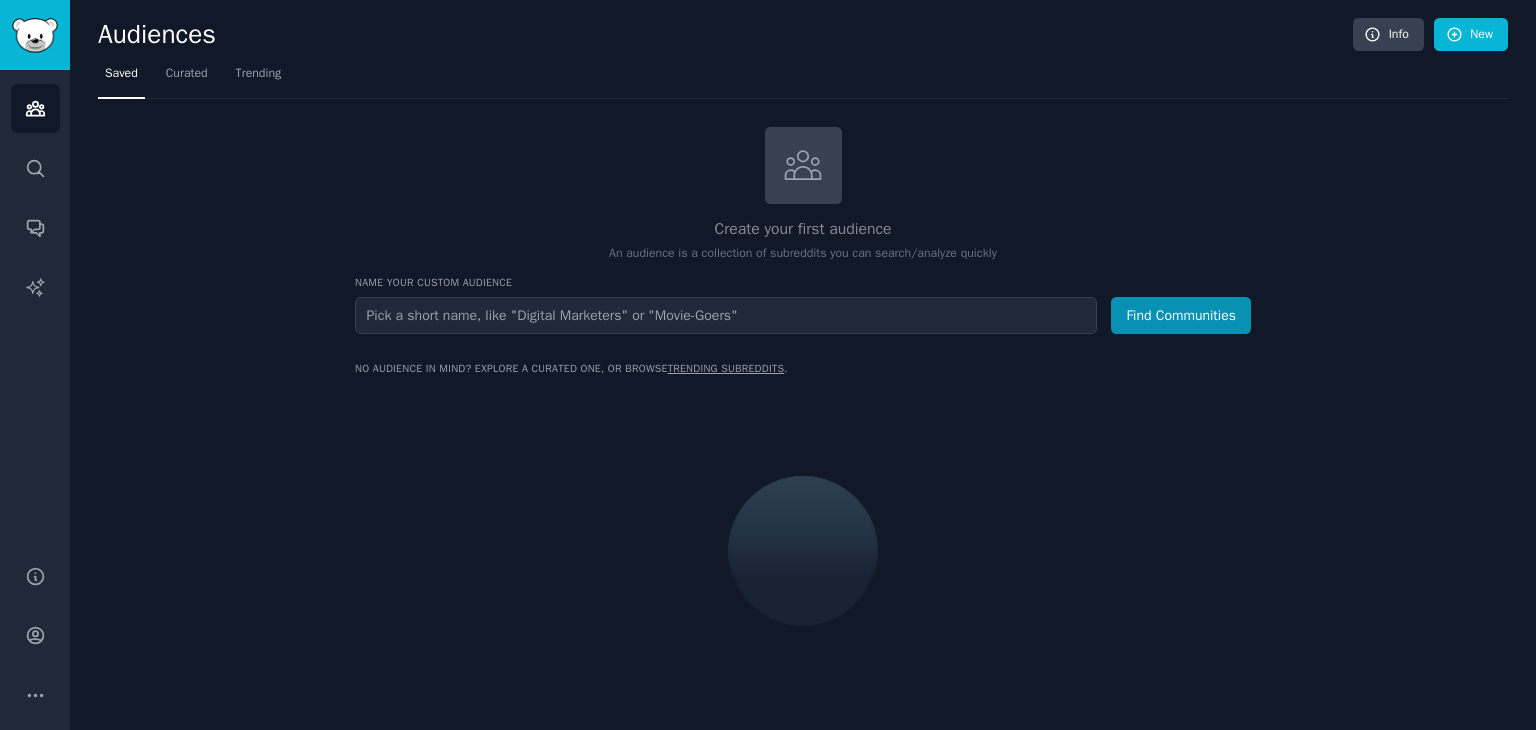 click on "Find Communities" at bounding box center (1181, 315) 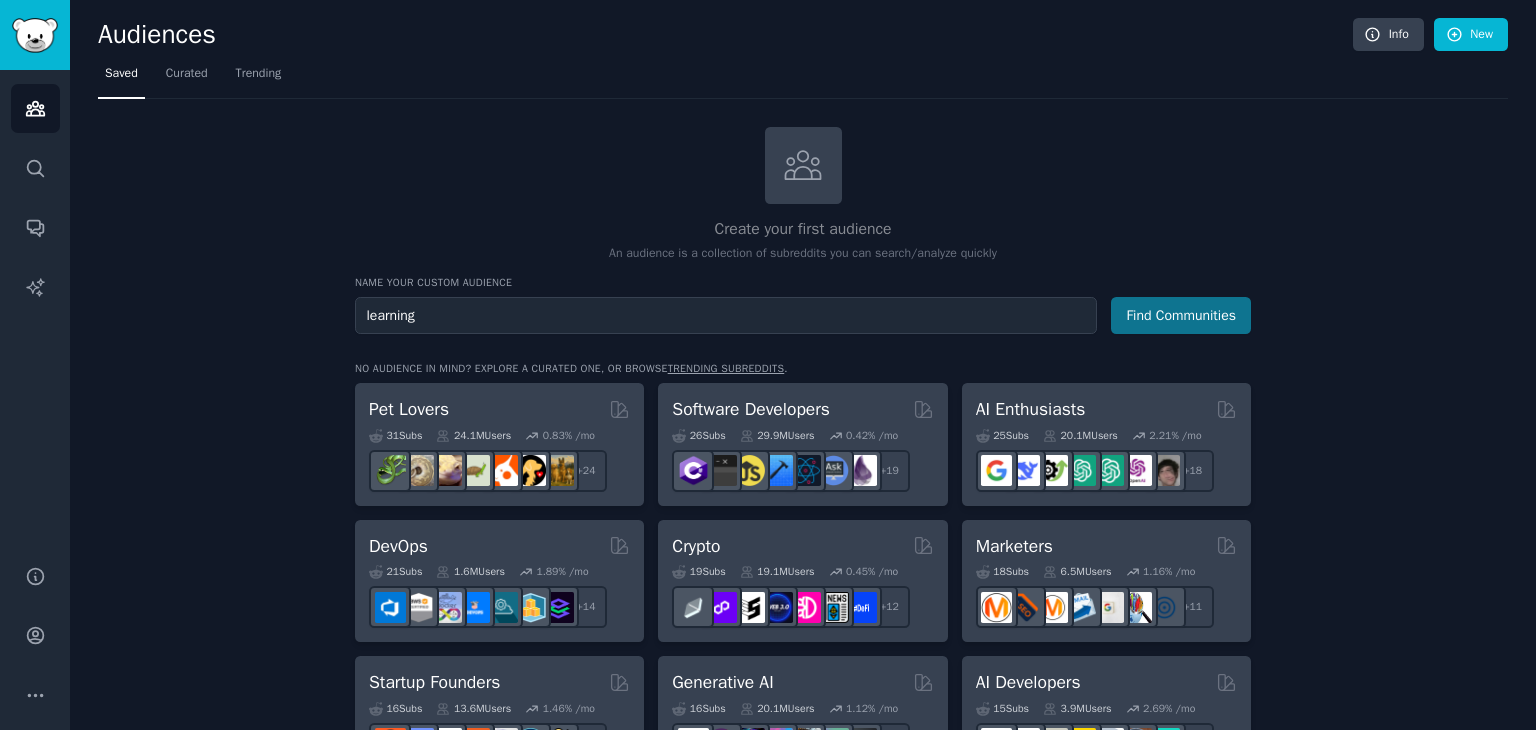 type on "learning" 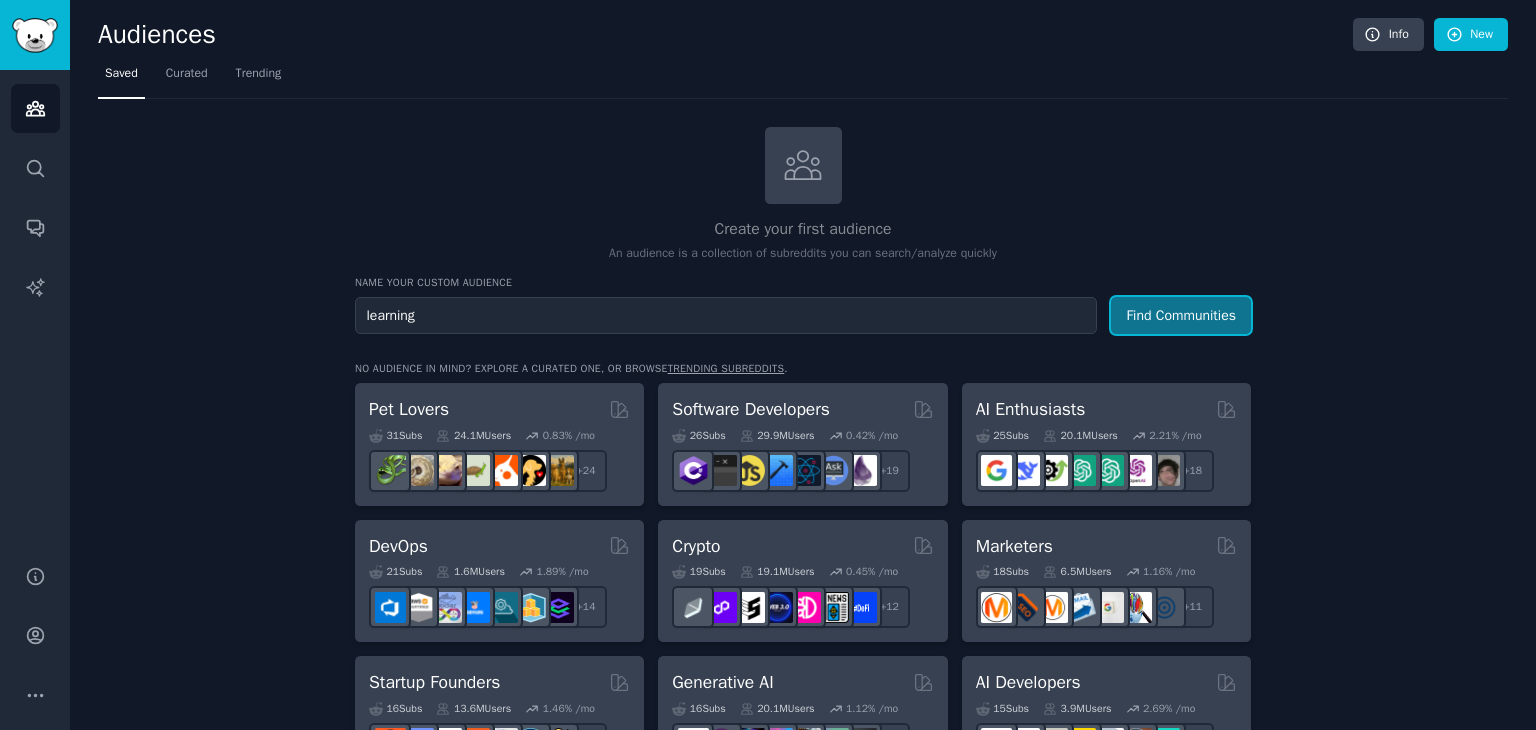 click on "Find Communities" at bounding box center (1181, 315) 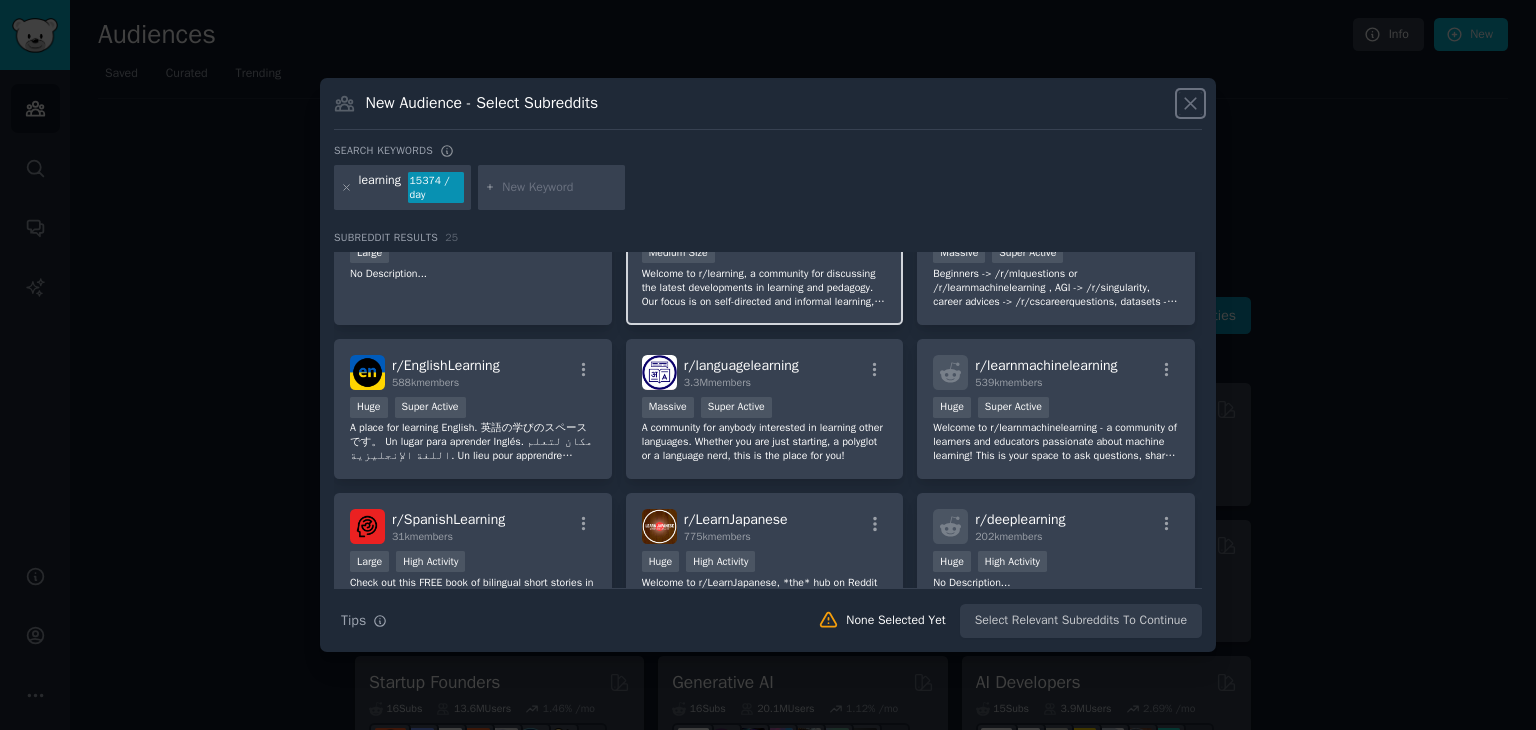 scroll, scrollTop: 0, scrollLeft: 0, axis: both 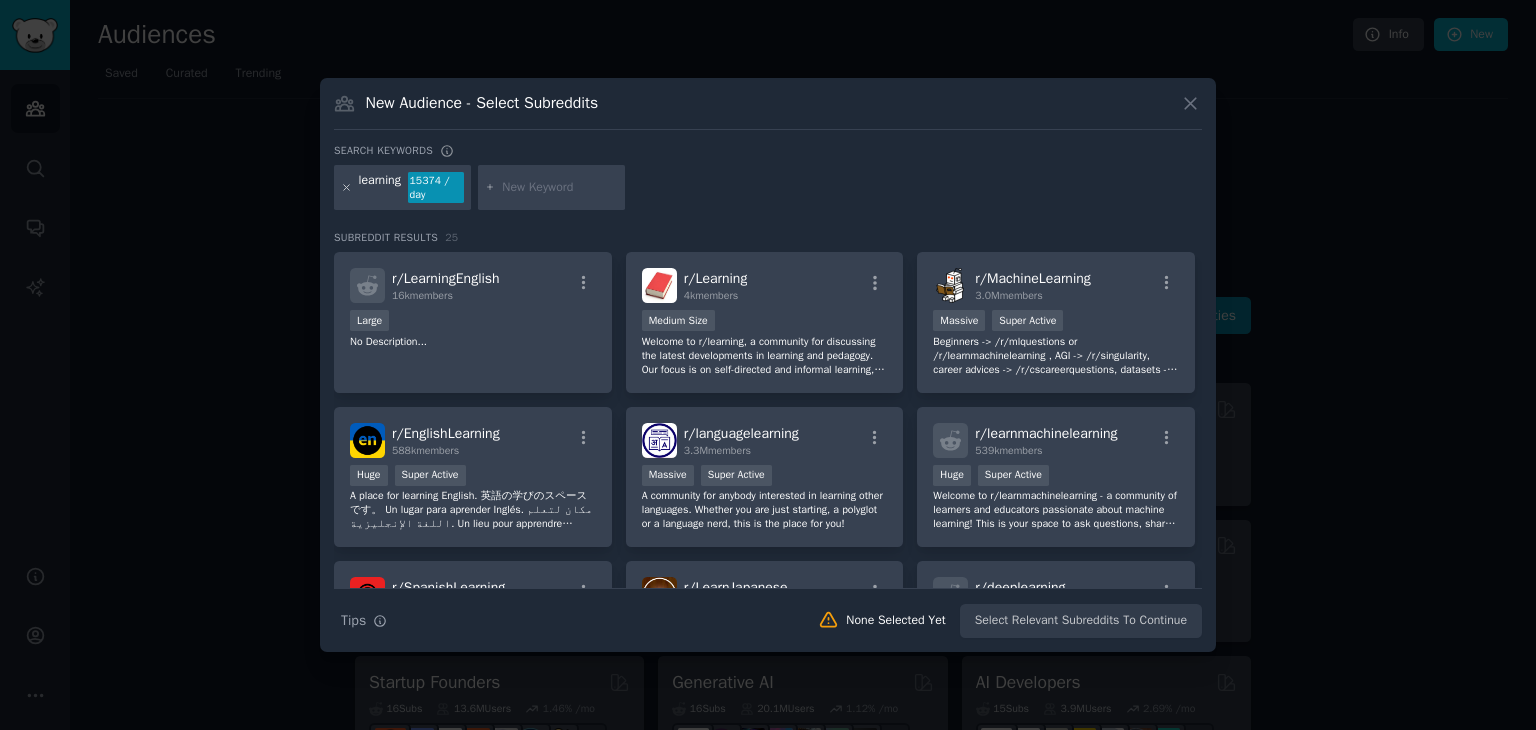 click 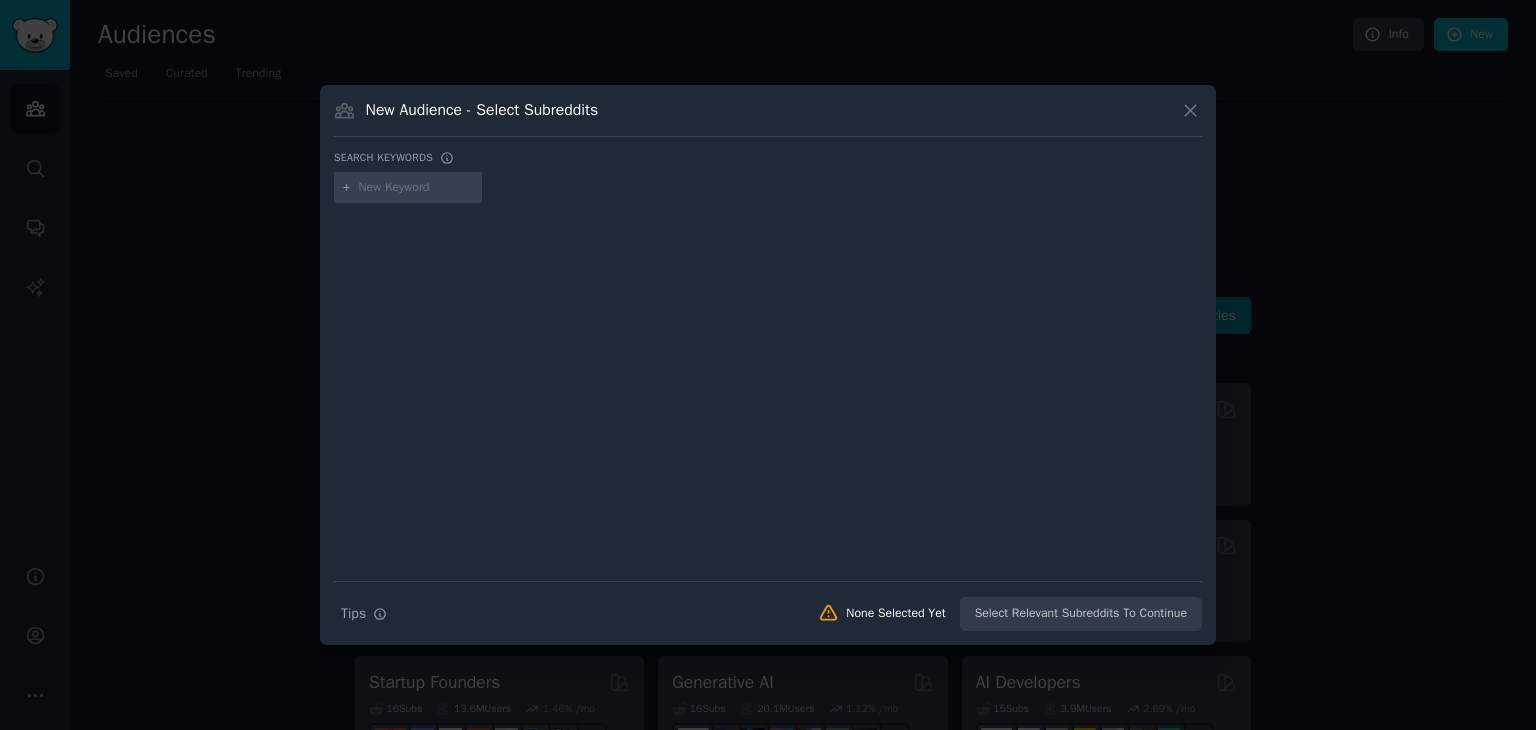 click on "New Audience - Select Subreddits" at bounding box center (768, 118) 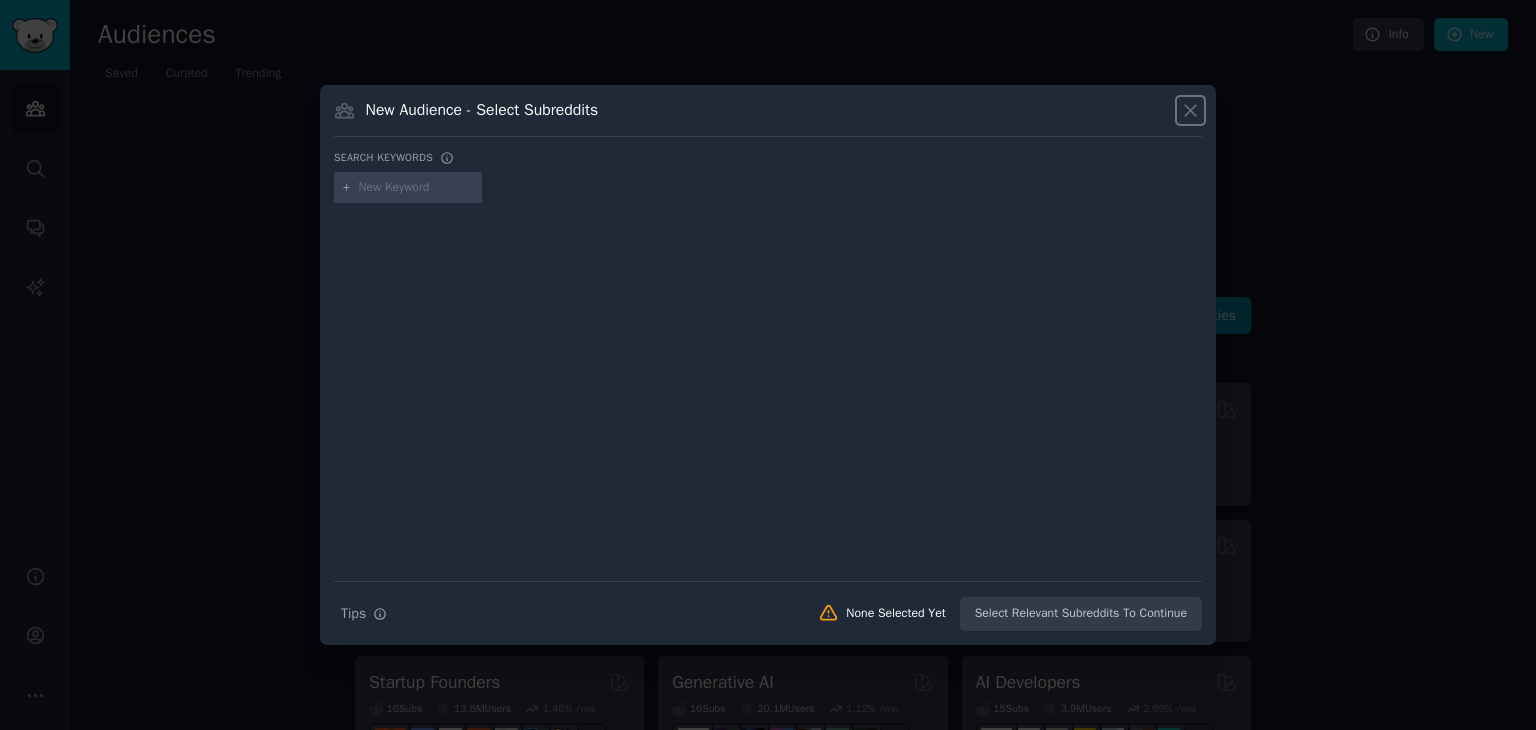 click 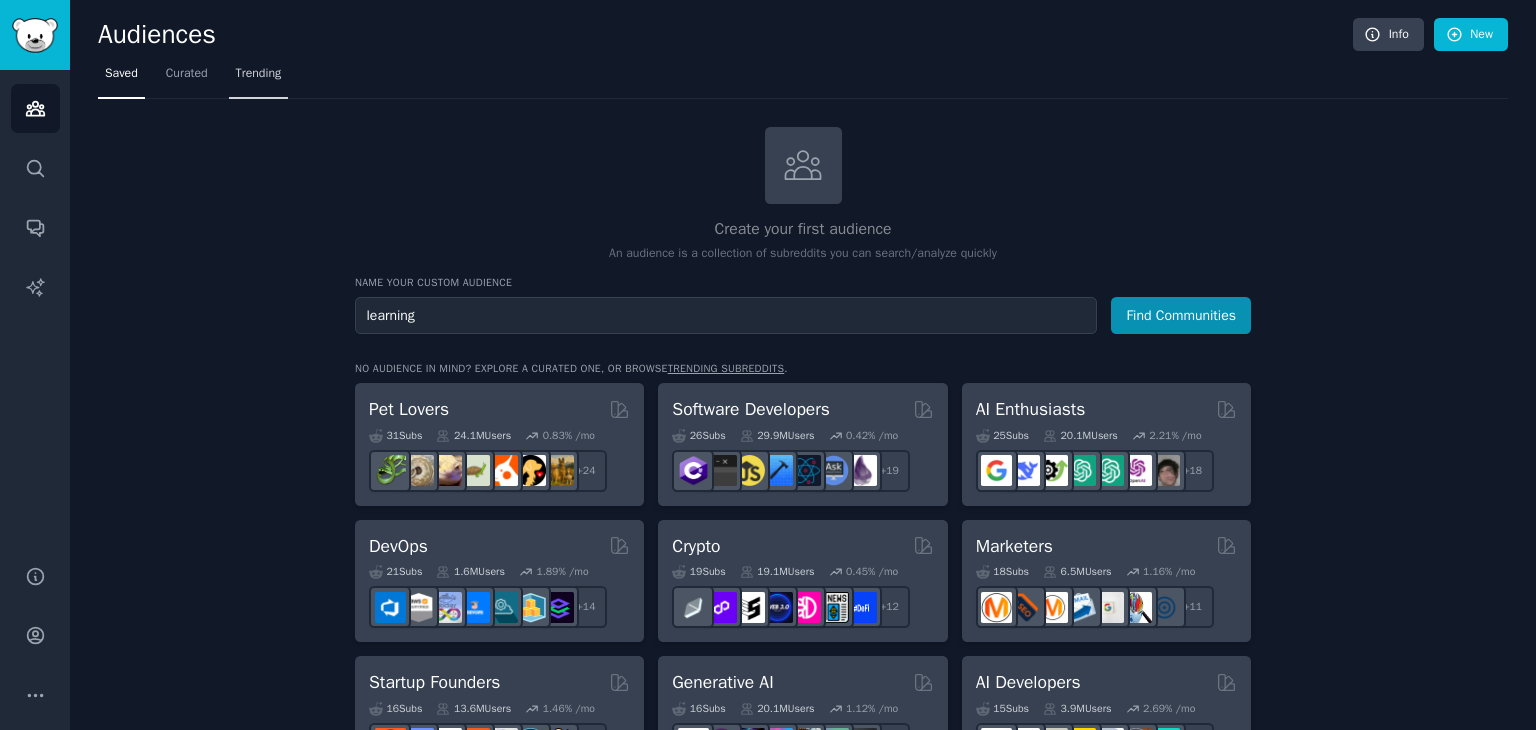 click on "Trending" at bounding box center (259, 74) 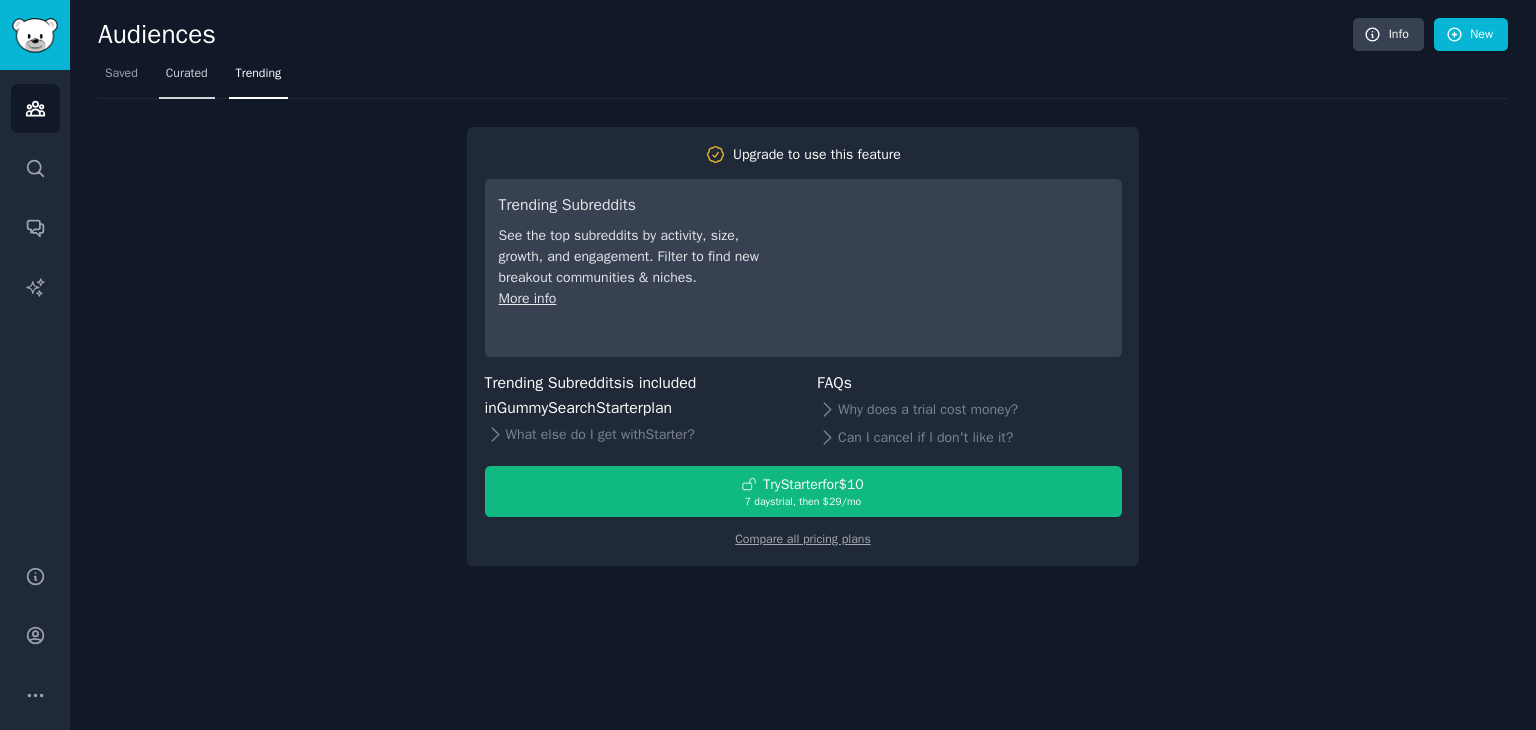 click on "Curated" at bounding box center [187, 74] 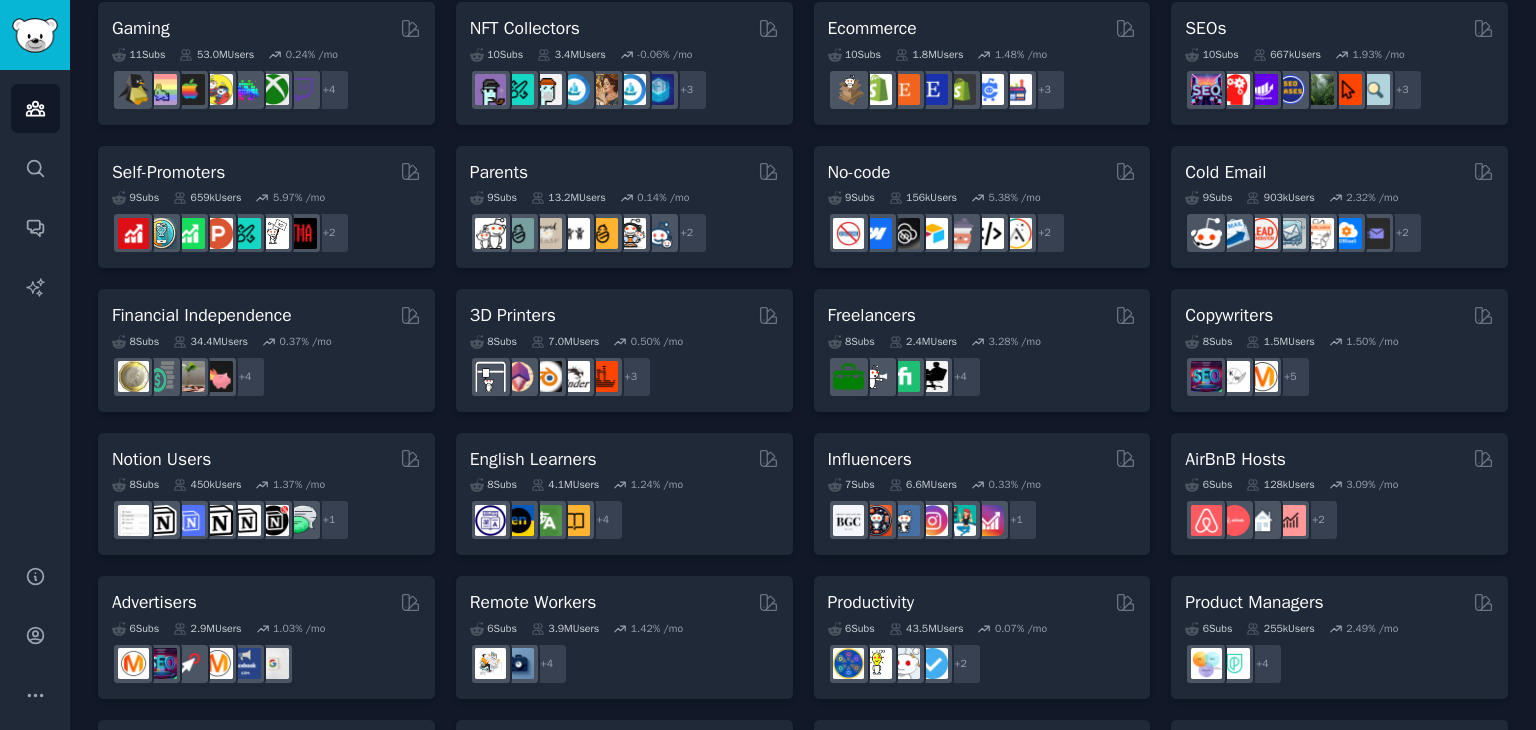 scroll, scrollTop: 783, scrollLeft: 0, axis: vertical 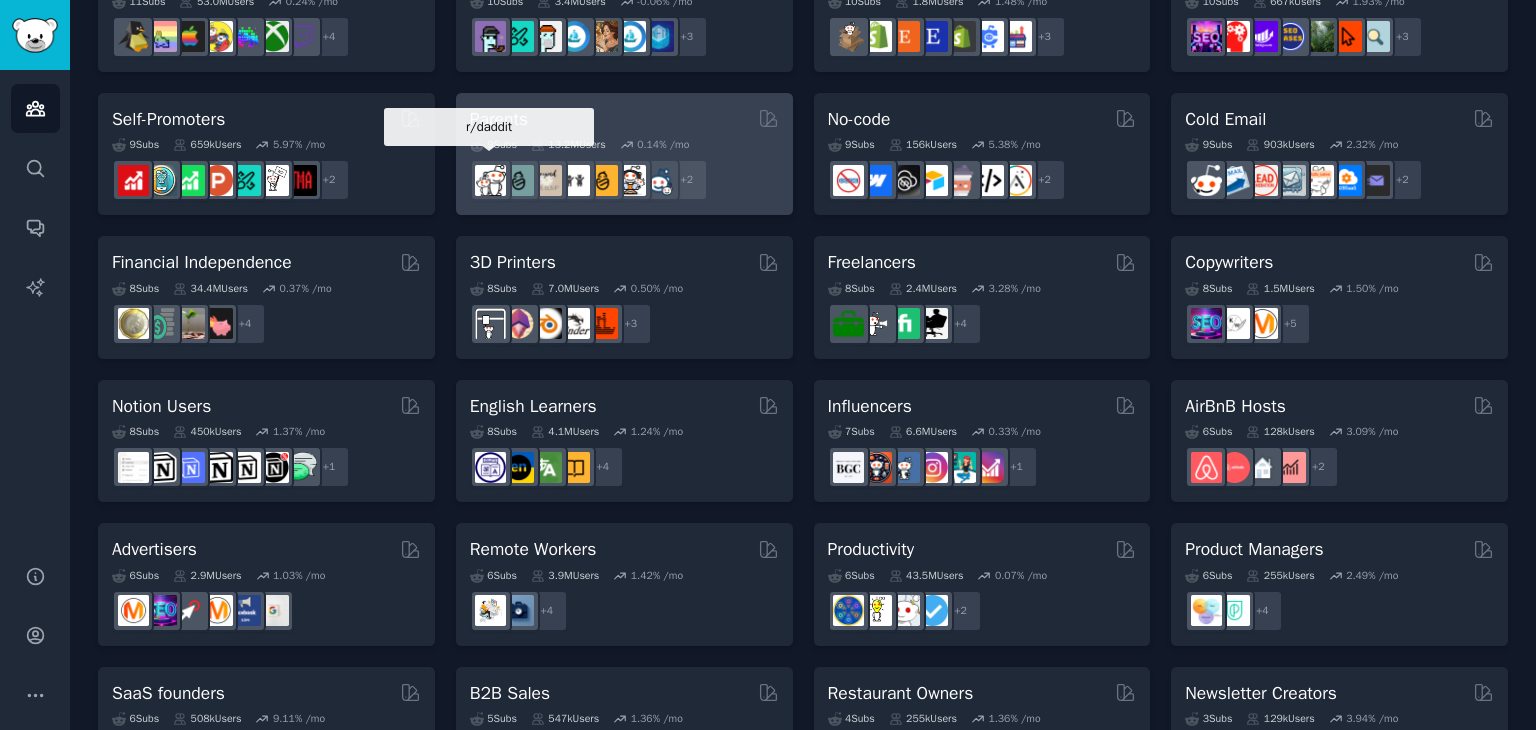 drag, startPoint x: 528, startPoint y: 149, endPoint x: 492, endPoint y: 181, distance: 48.166378 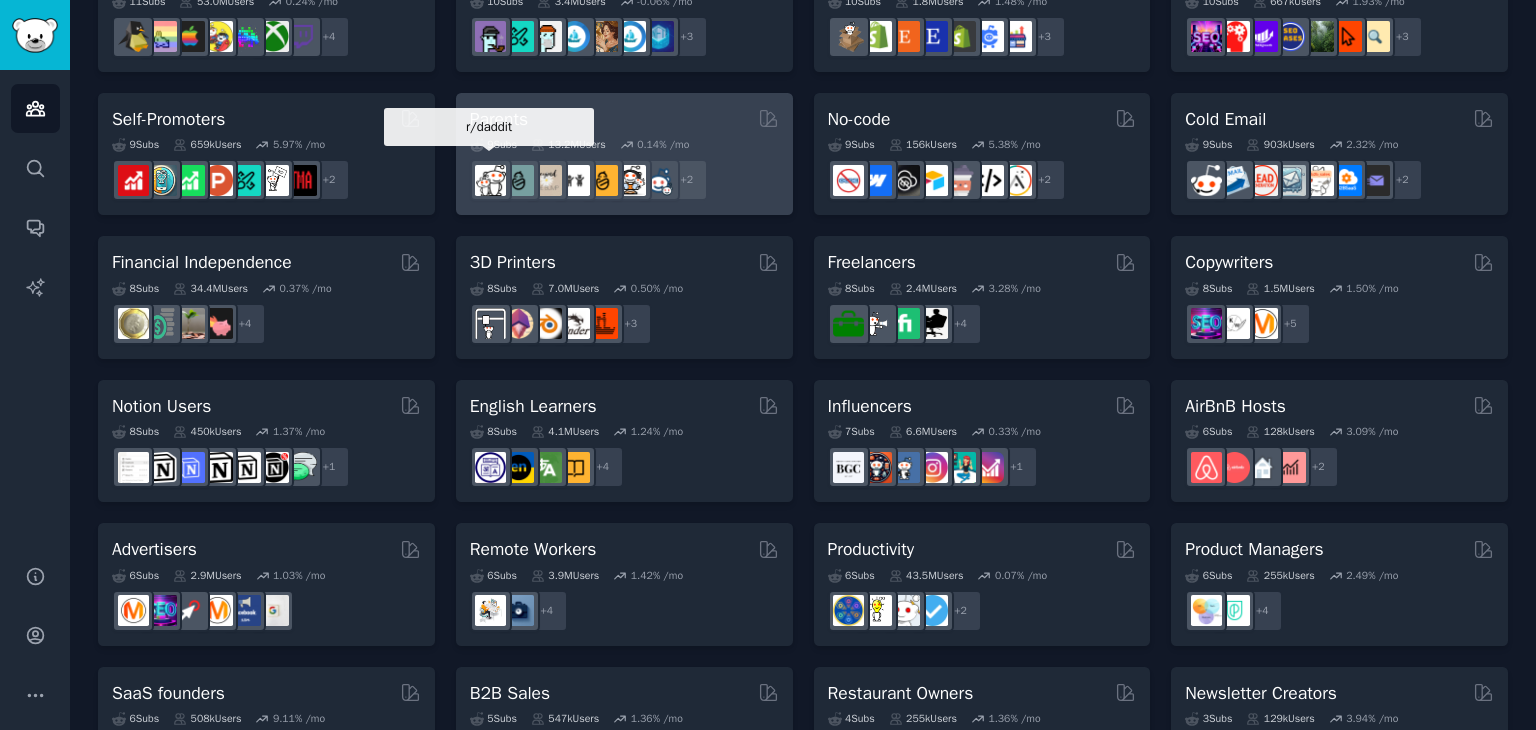 click at bounding box center [490, 180] 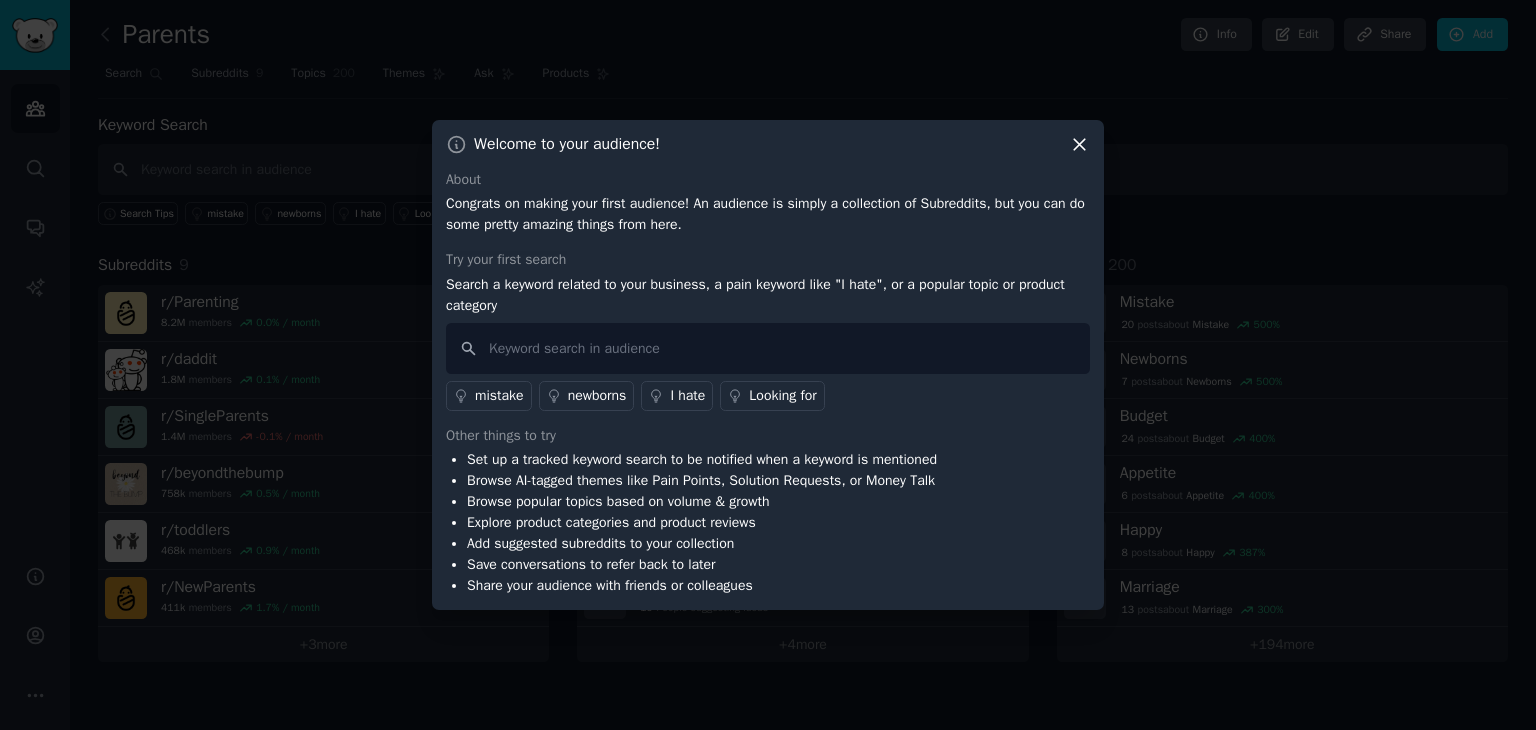 click 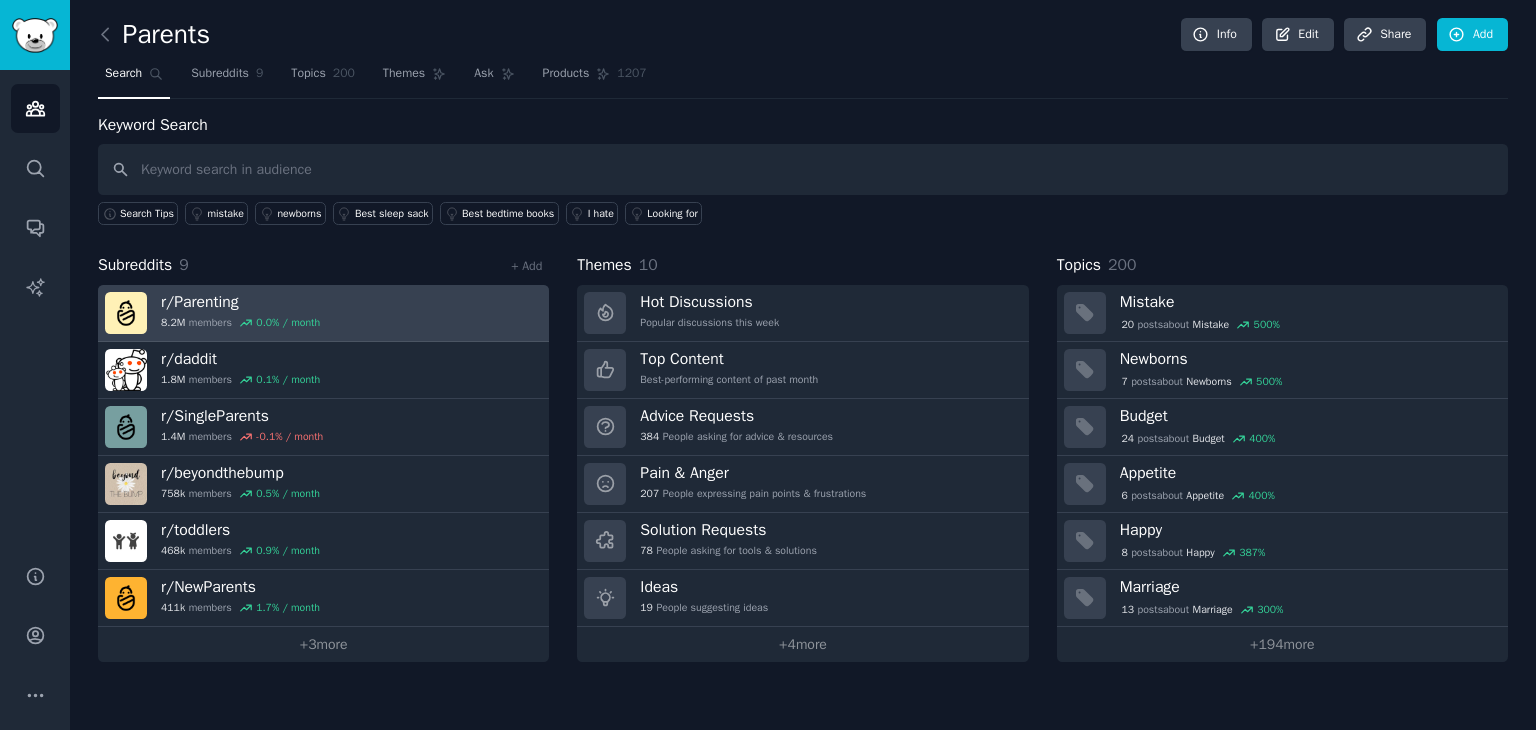 click on "r/ Parenting 8.2M  members 0.0 % / month" at bounding box center [323, 313] 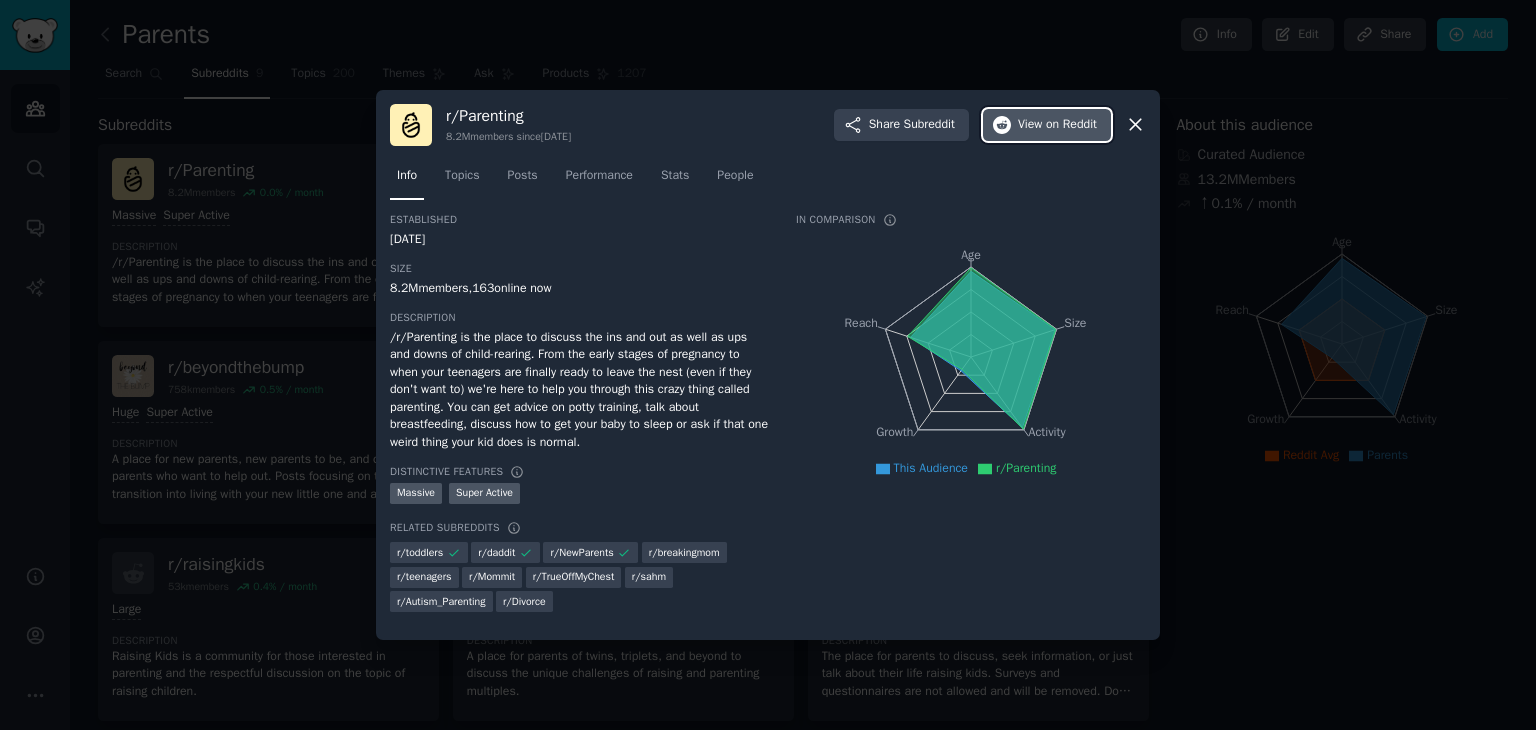 click on "View  on Reddit" at bounding box center [1047, 125] 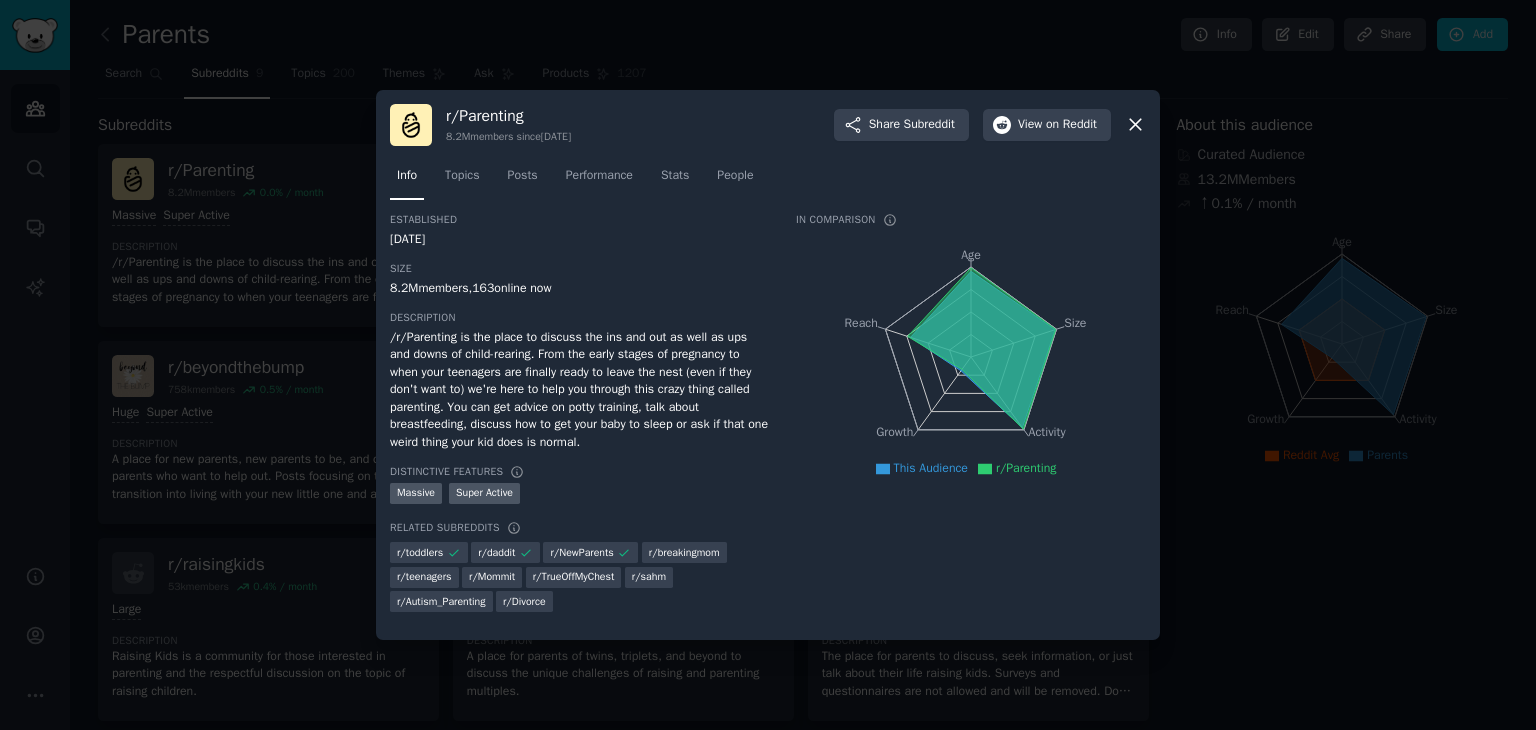 click 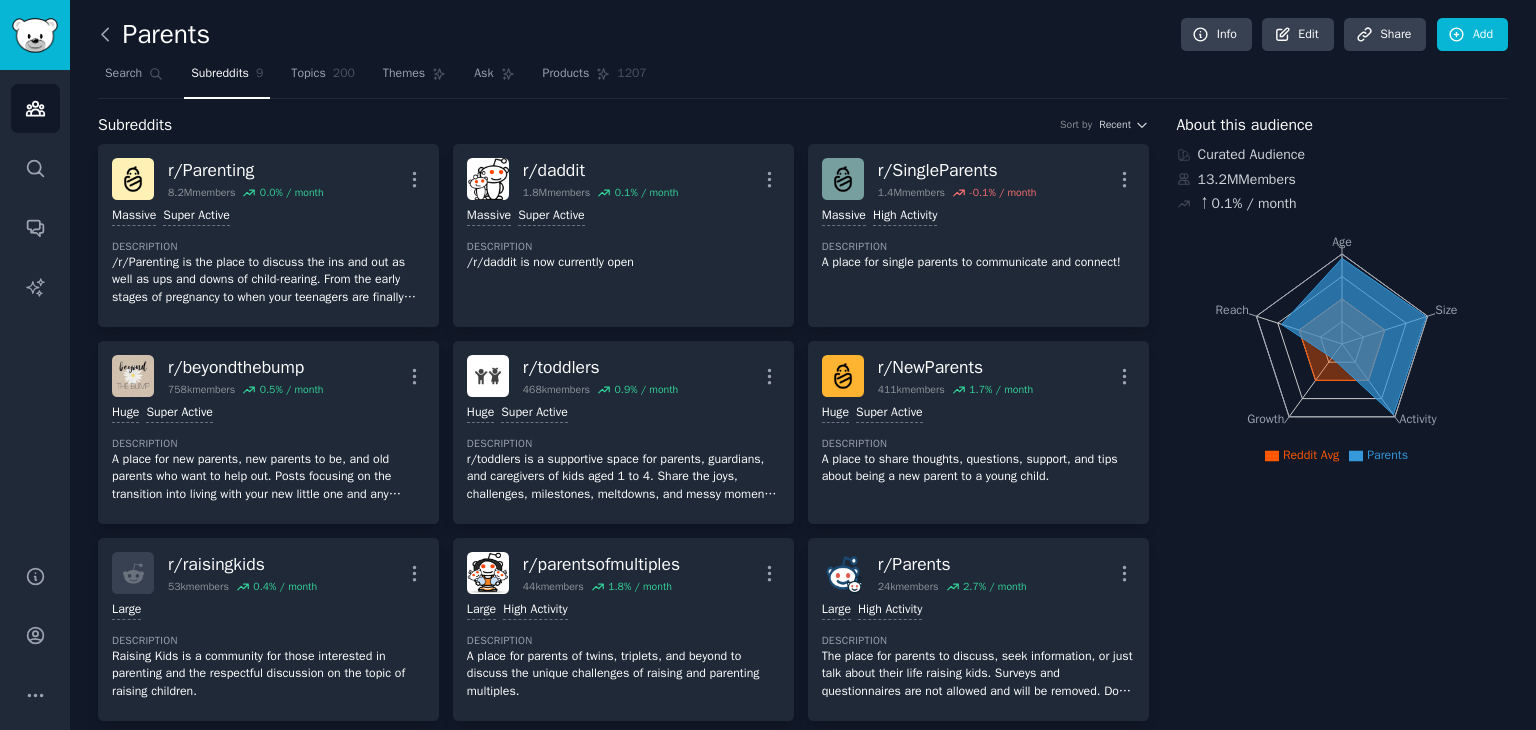 click 